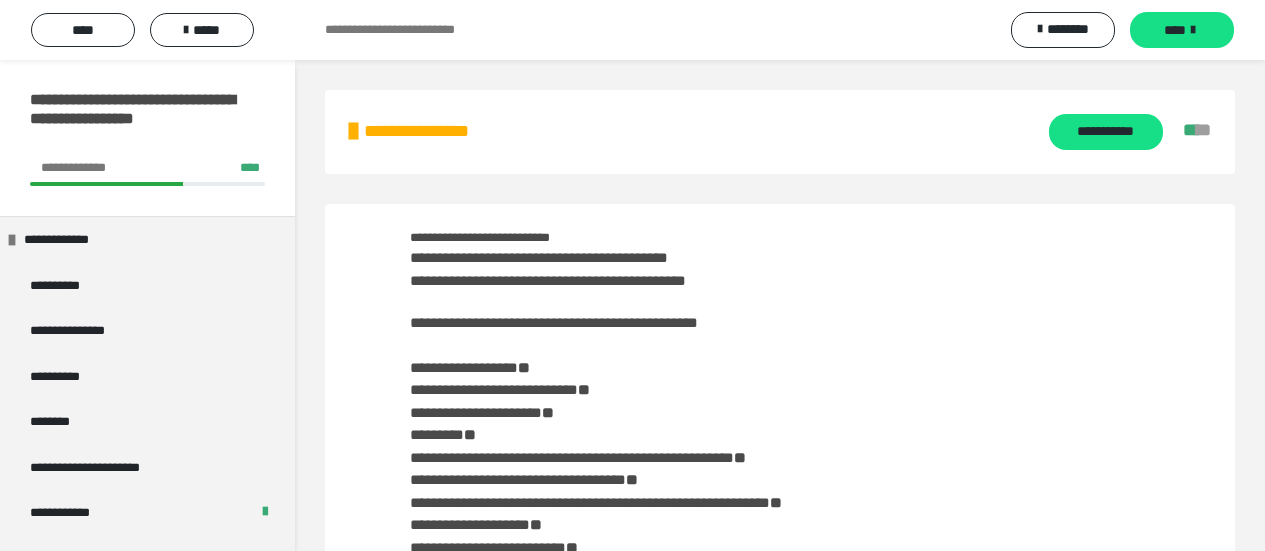 scroll, scrollTop: 2039, scrollLeft: 0, axis: vertical 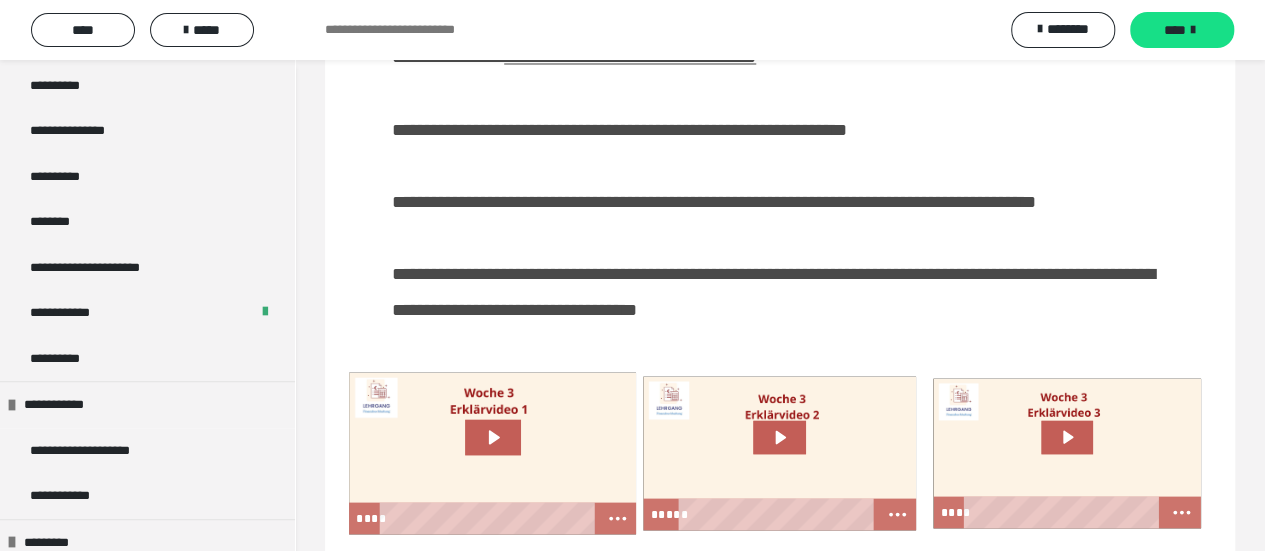 click on "**********" at bounding box center [780, 19] 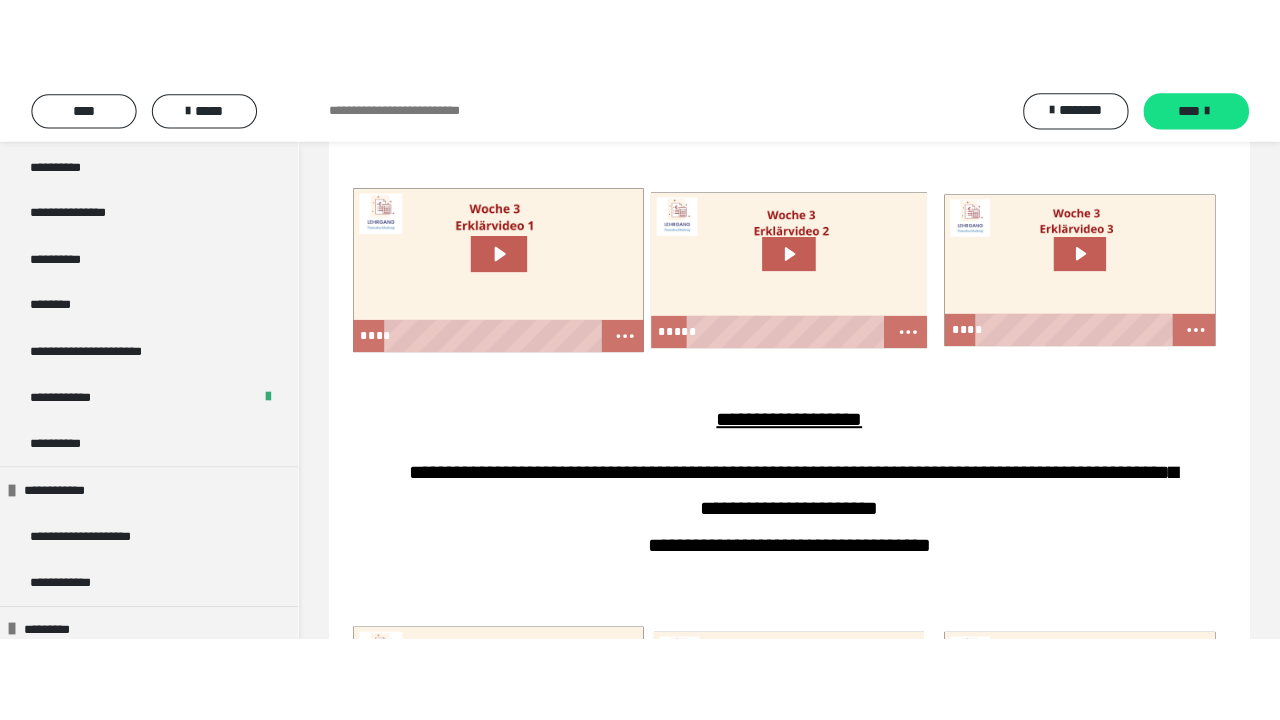 scroll, scrollTop: 2200, scrollLeft: 0, axis: vertical 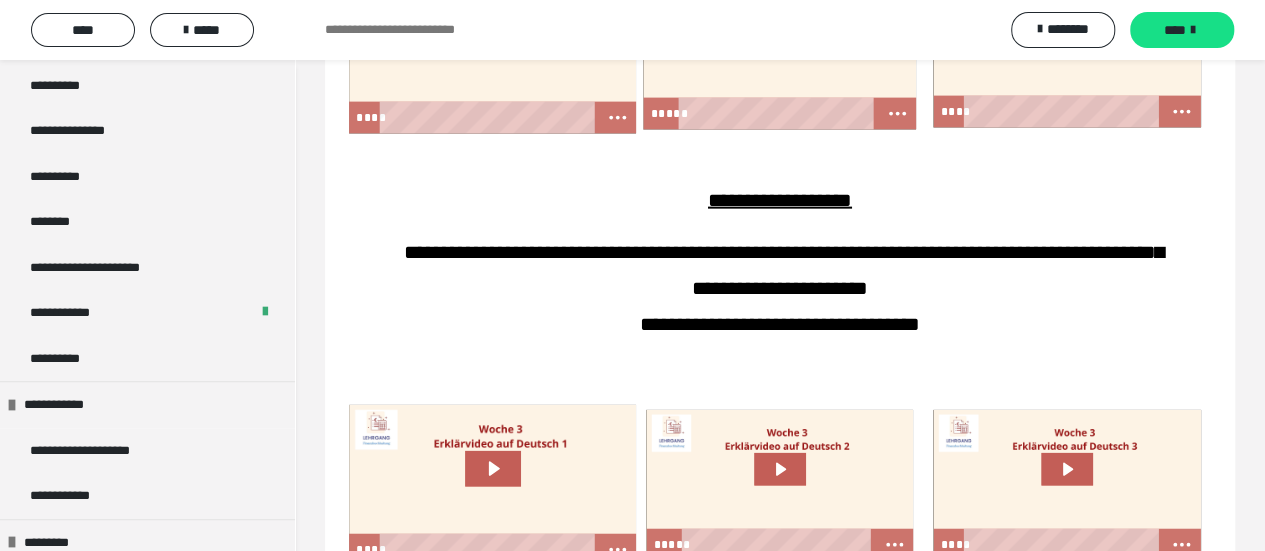 click 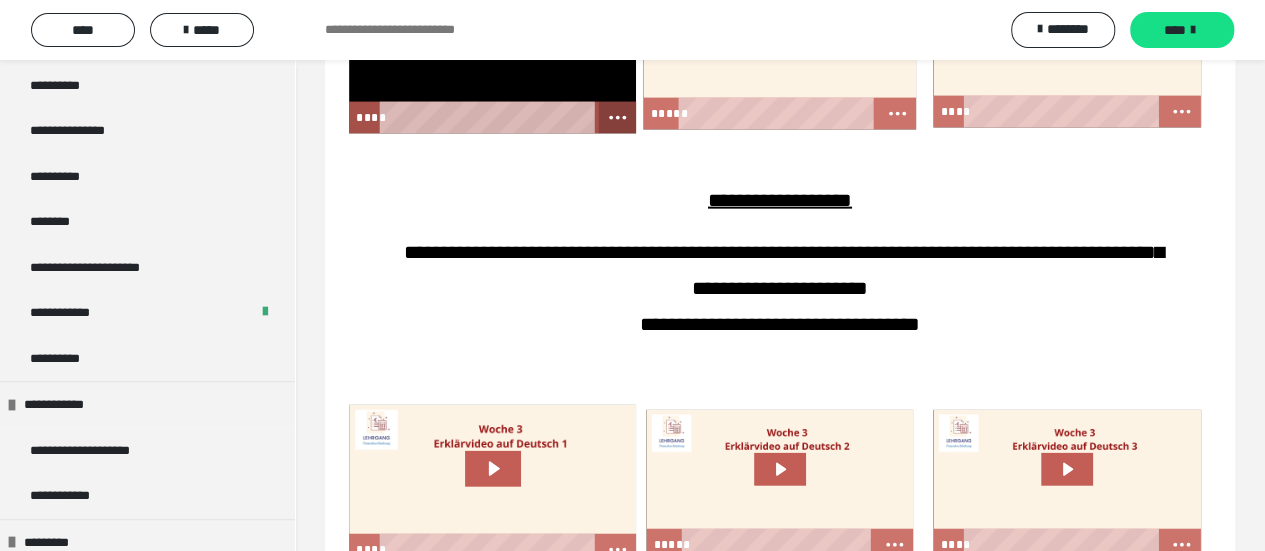 click 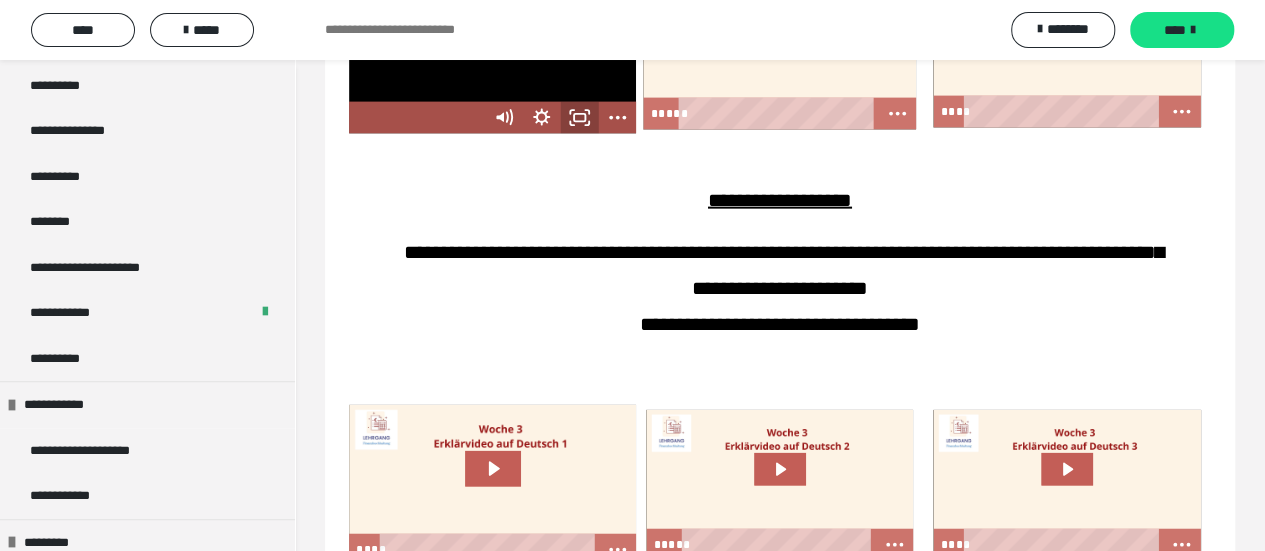 click 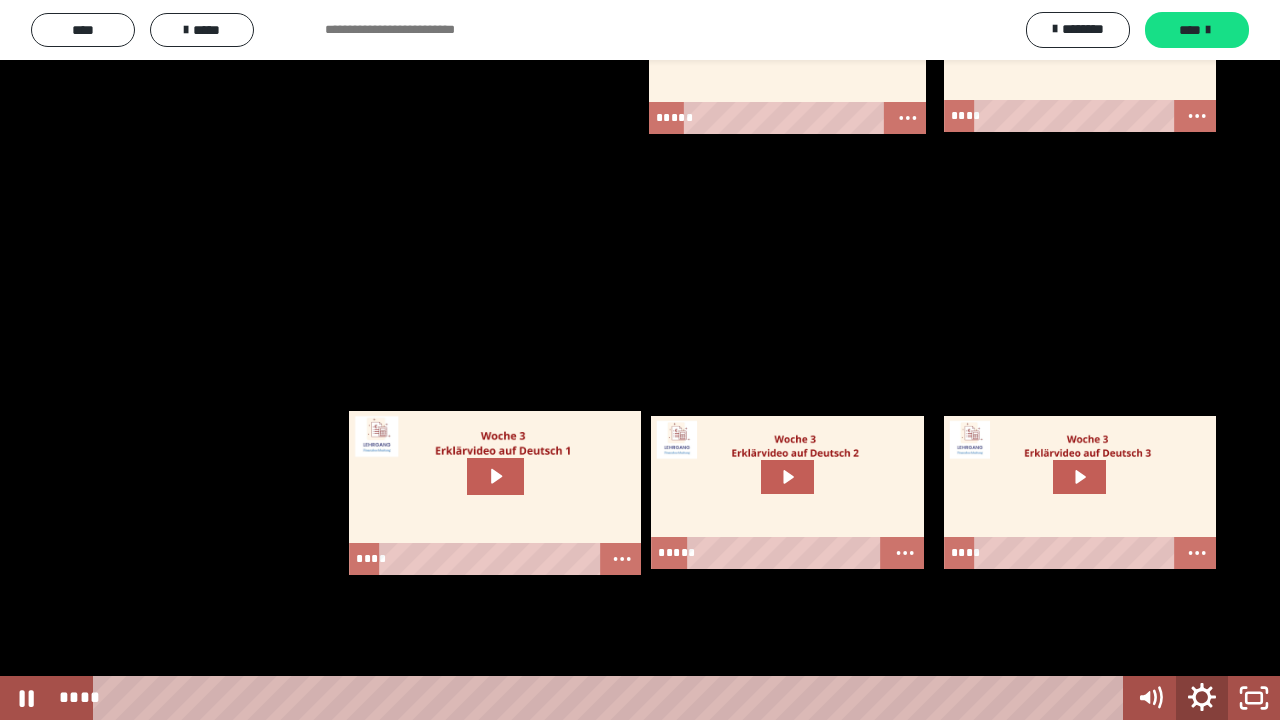 click 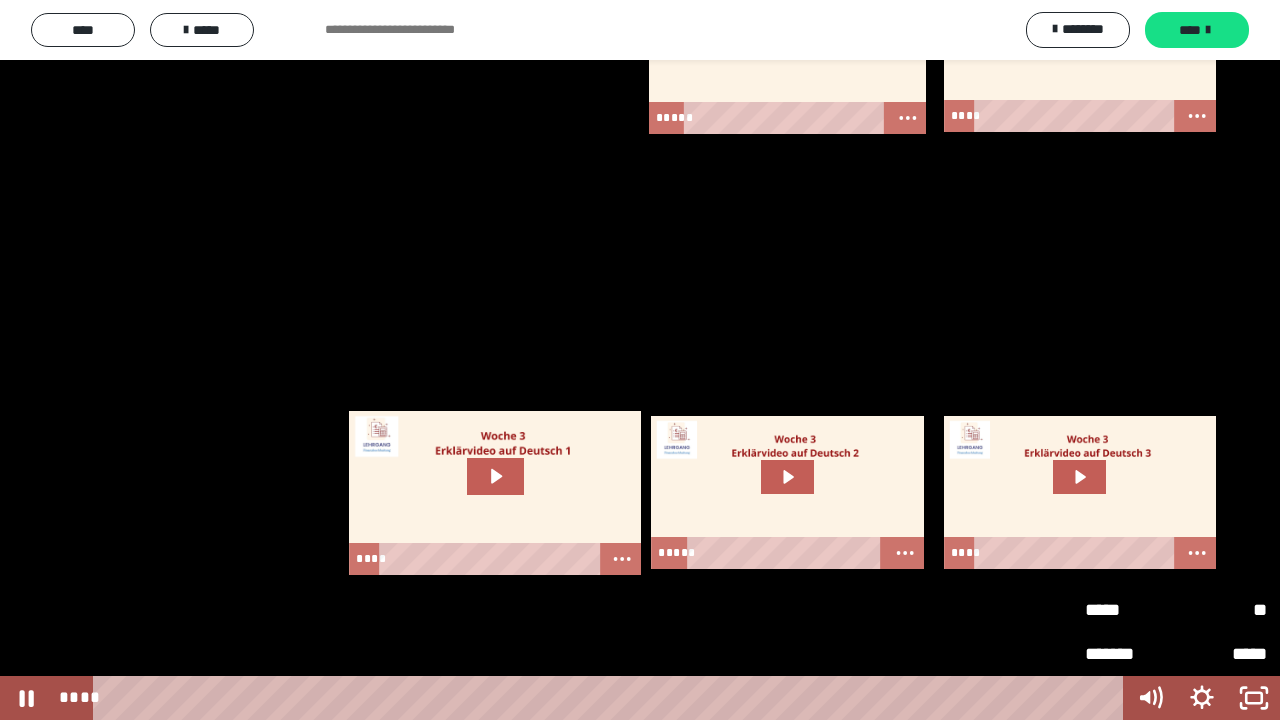 click on "*****" at bounding box center [1130, 610] 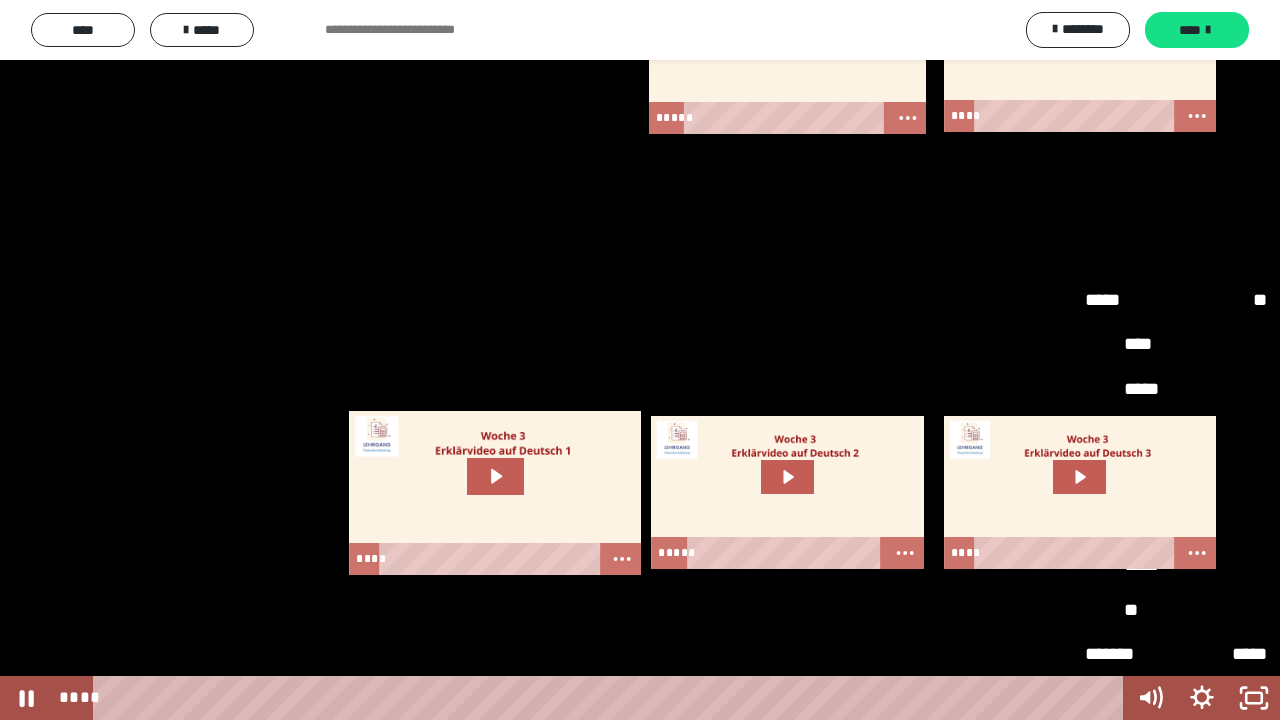 click on "*****" at bounding box center (1176, 565) 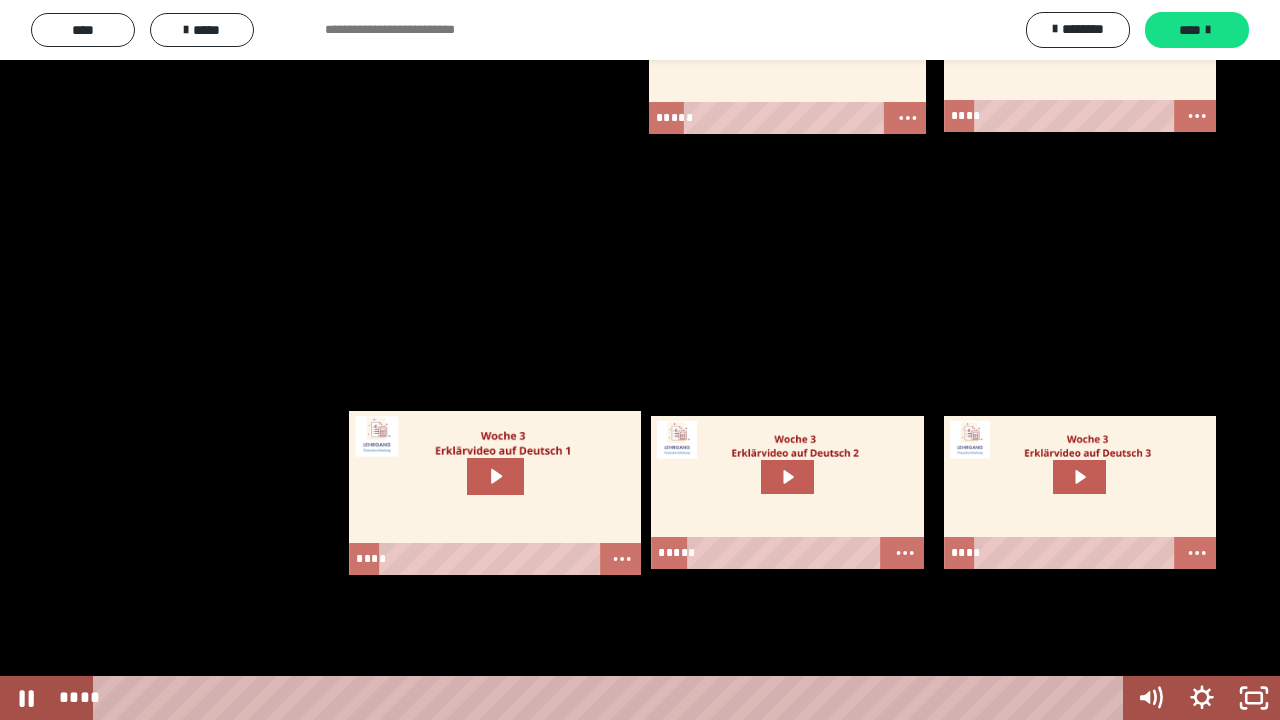 click at bounding box center (640, 360) 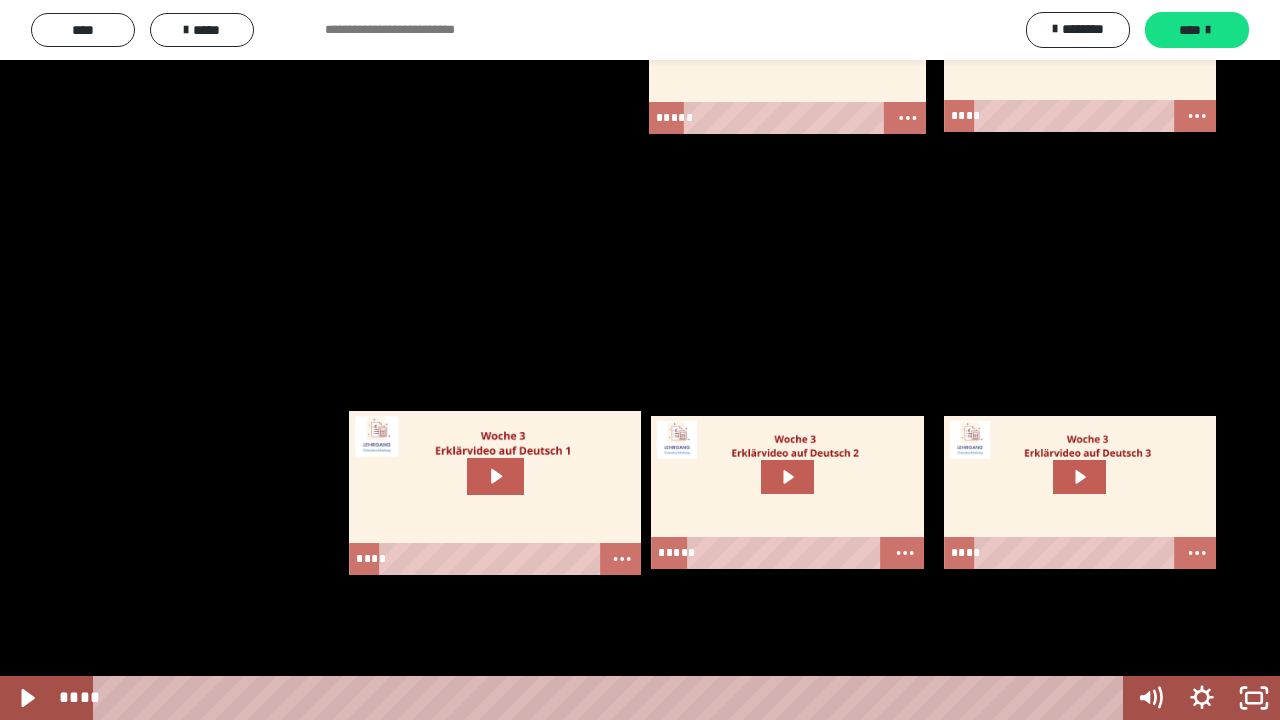 drag, startPoint x: 1037, startPoint y: 622, endPoint x: 1070, endPoint y: 618, distance: 33.24154 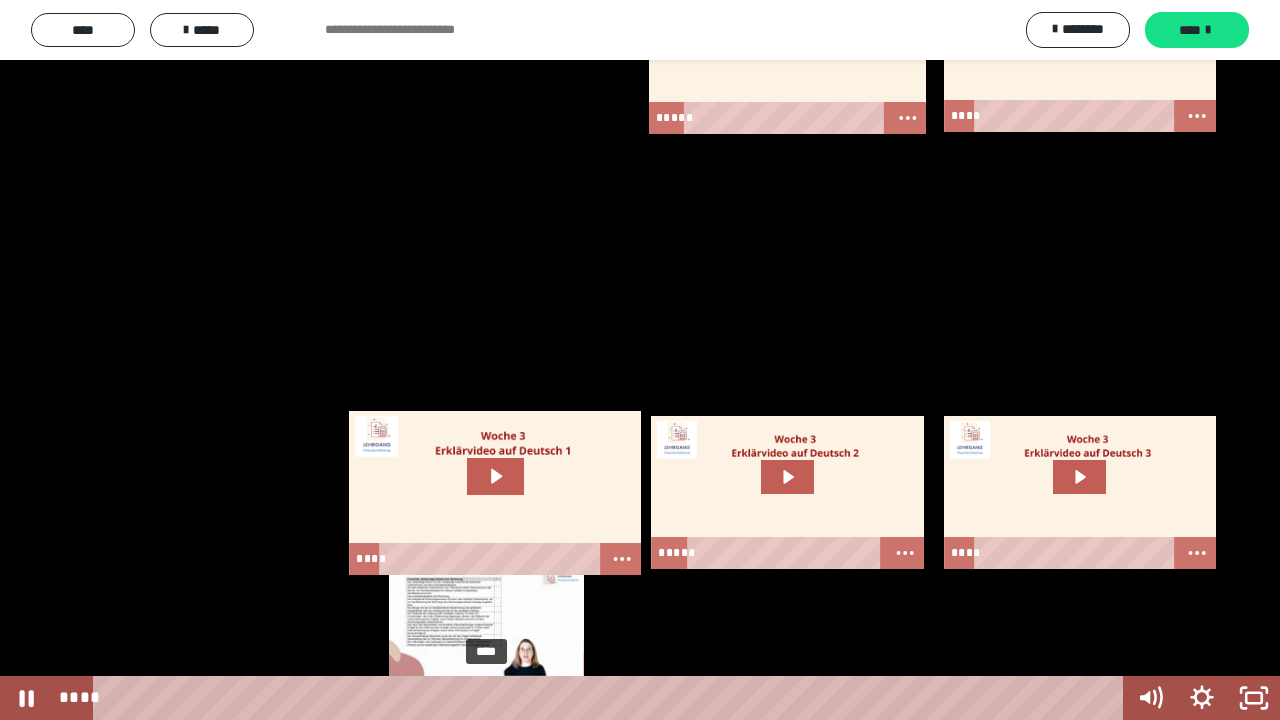 click on "****" at bounding box center [612, 698] 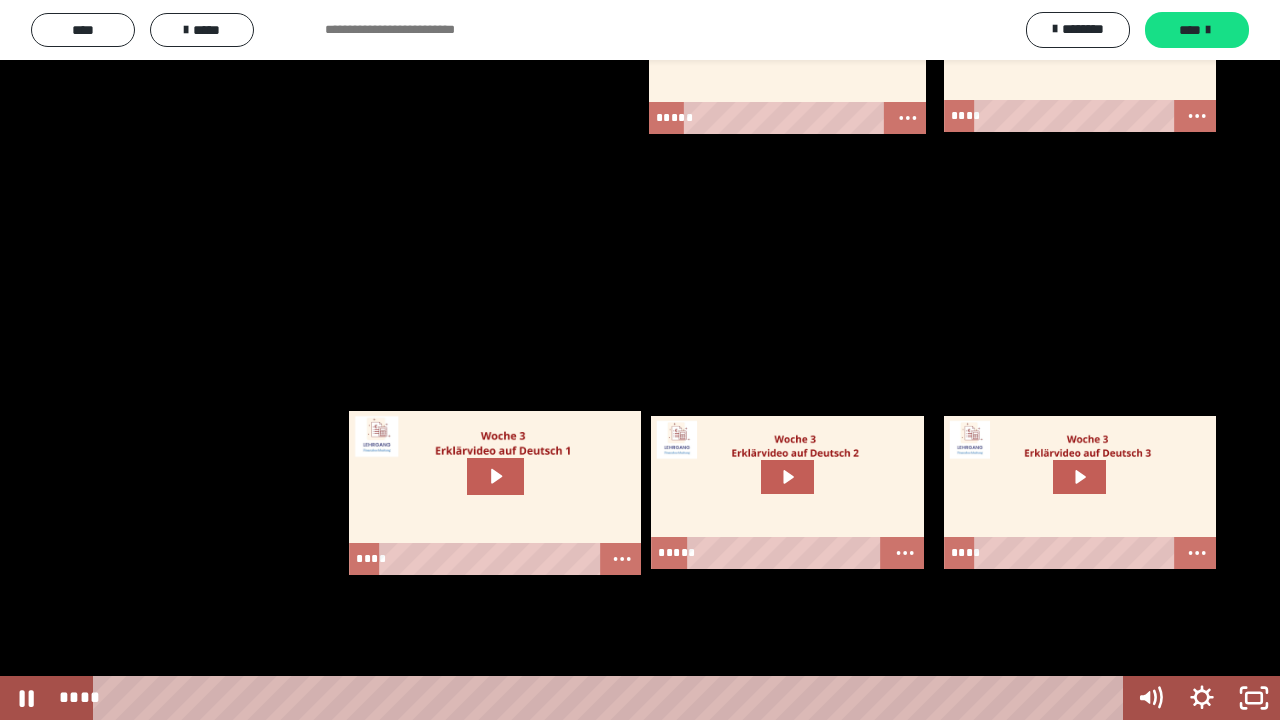 click at bounding box center [640, 360] 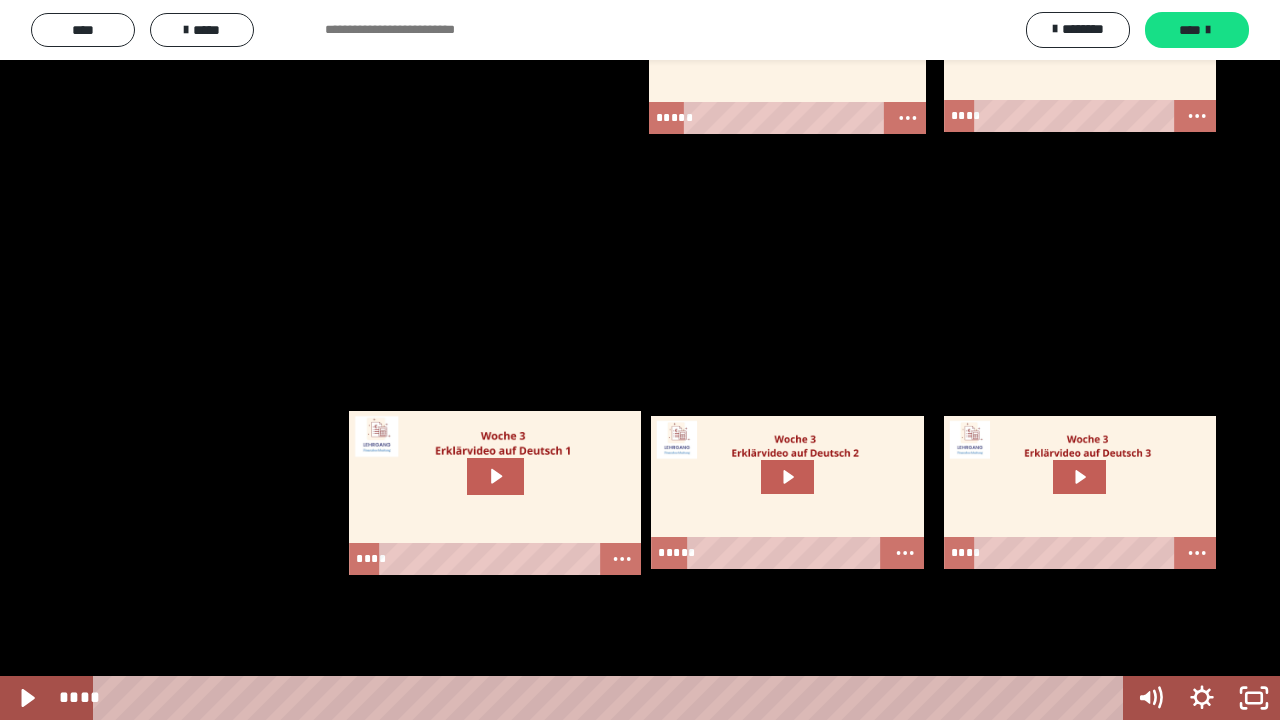 click at bounding box center [640, 360] 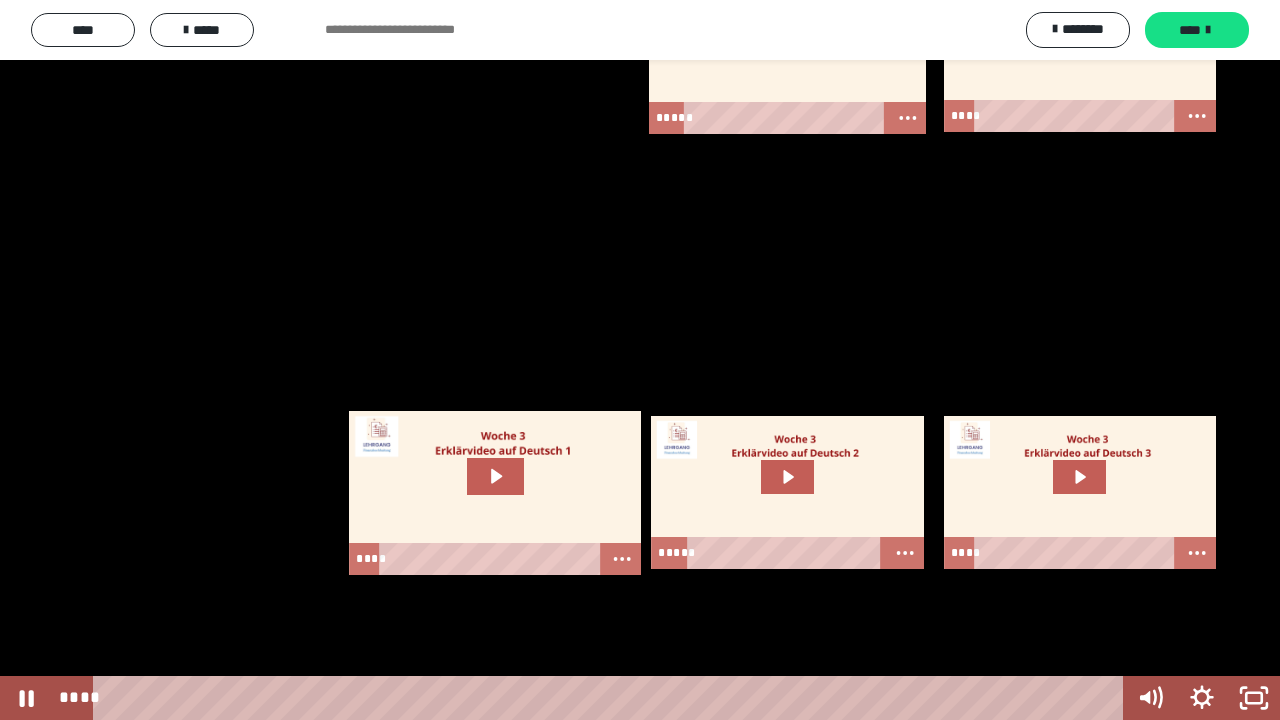 click at bounding box center [640, 360] 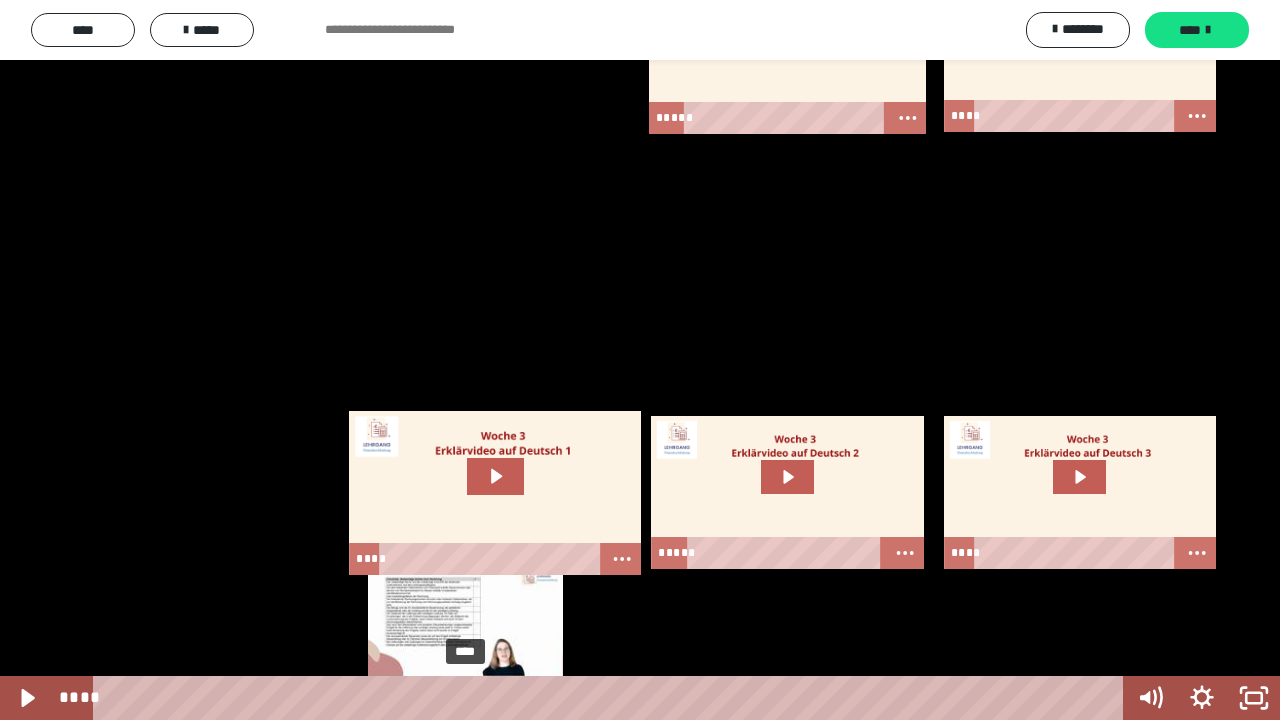 click on "****" at bounding box center [612, 698] 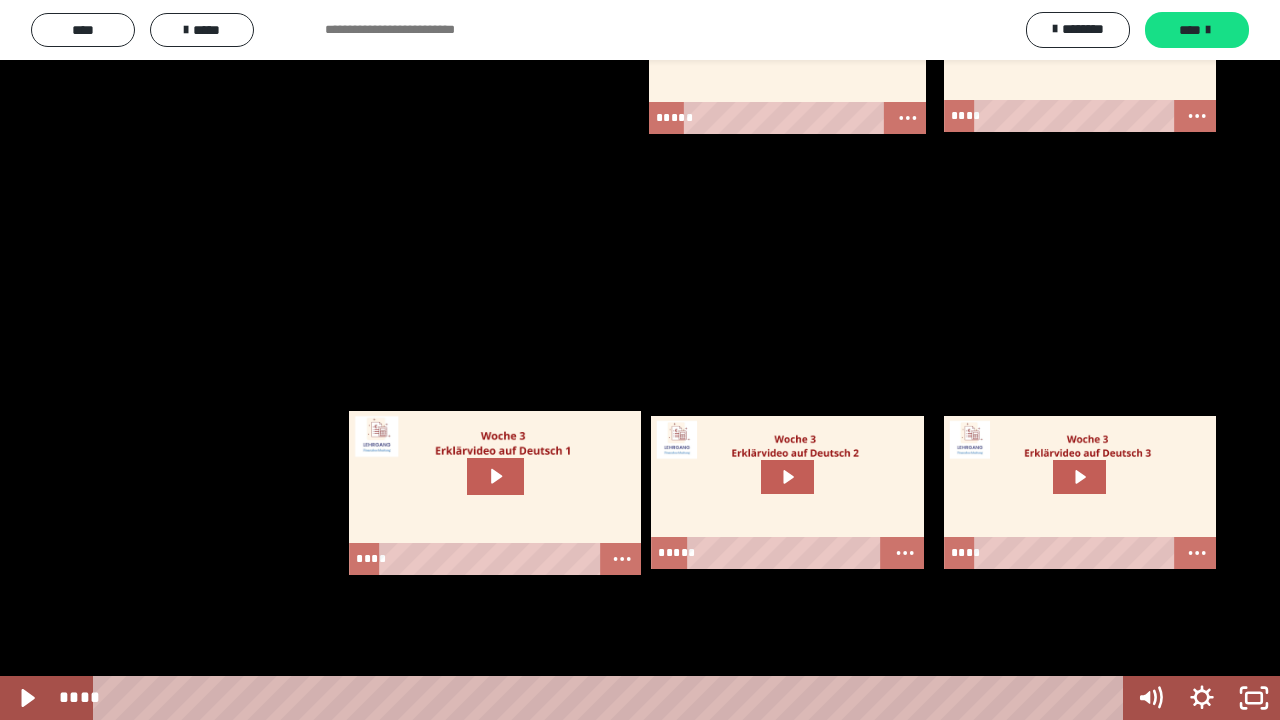 click at bounding box center (640, 360) 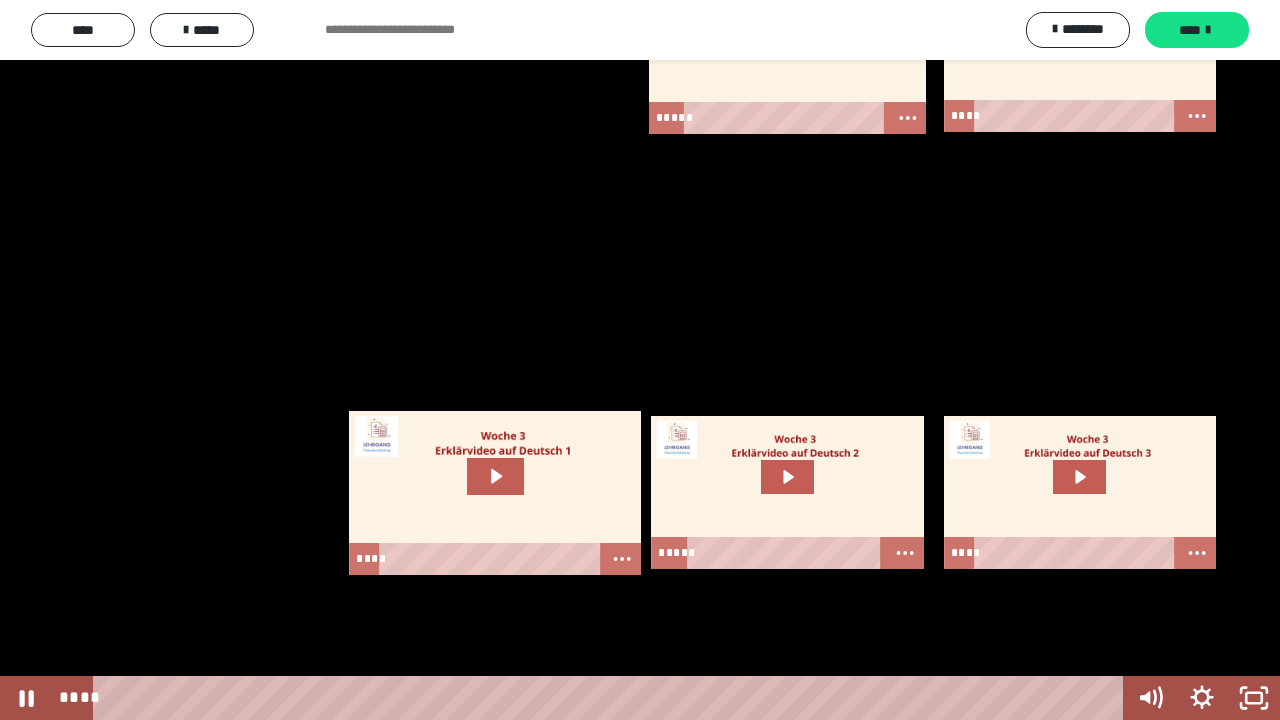 click at bounding box center (640, 360) 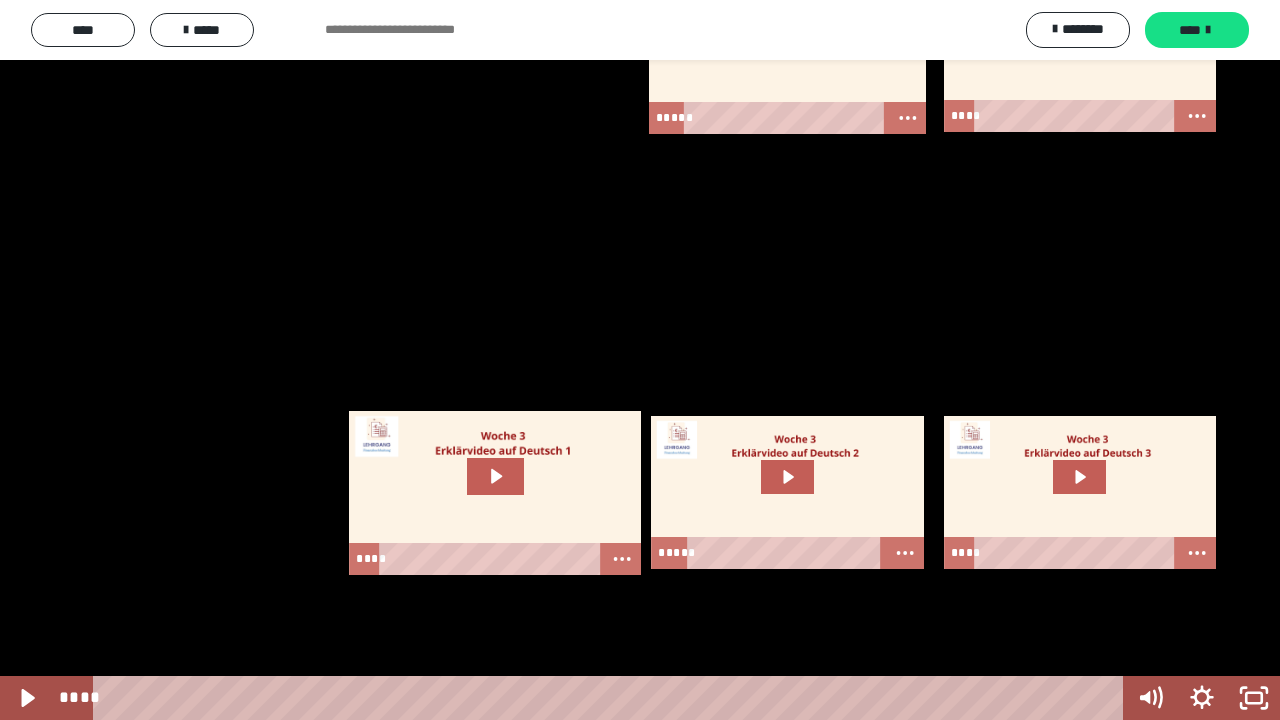 click at bounding box center [640, 360] 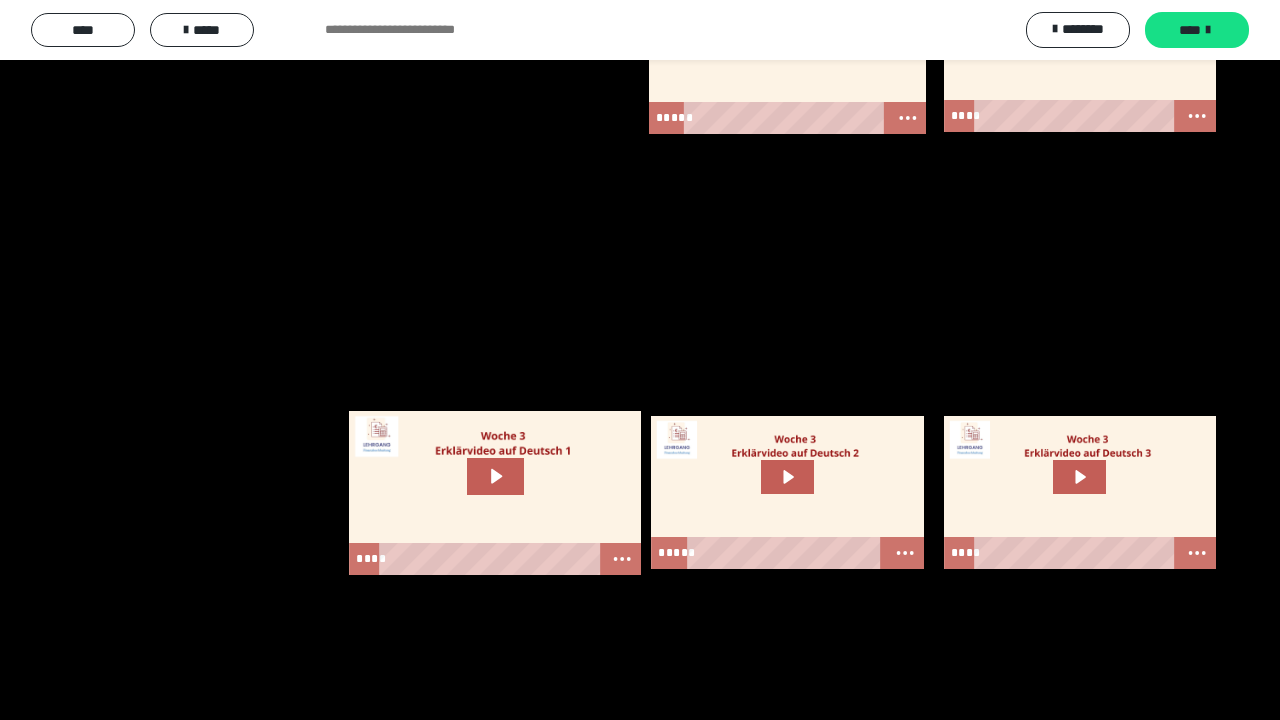 click at bounding box center (640, 360) 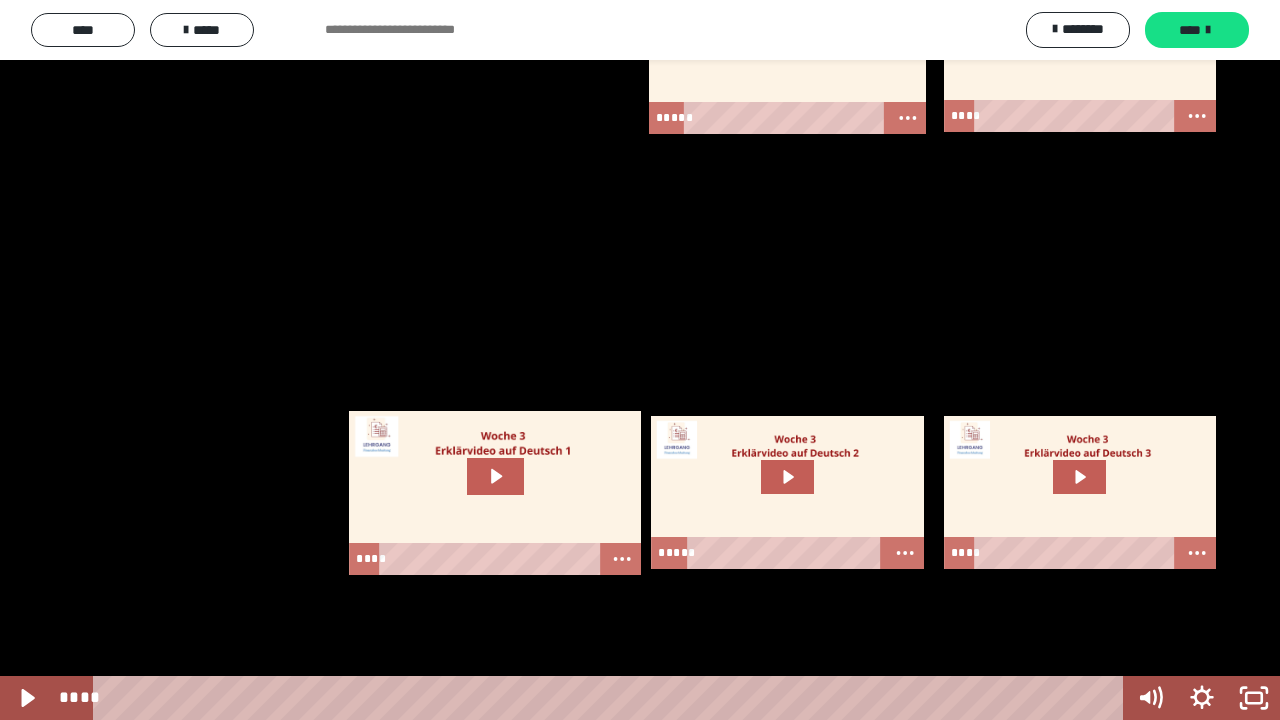 click at bounding box center [640, 360] 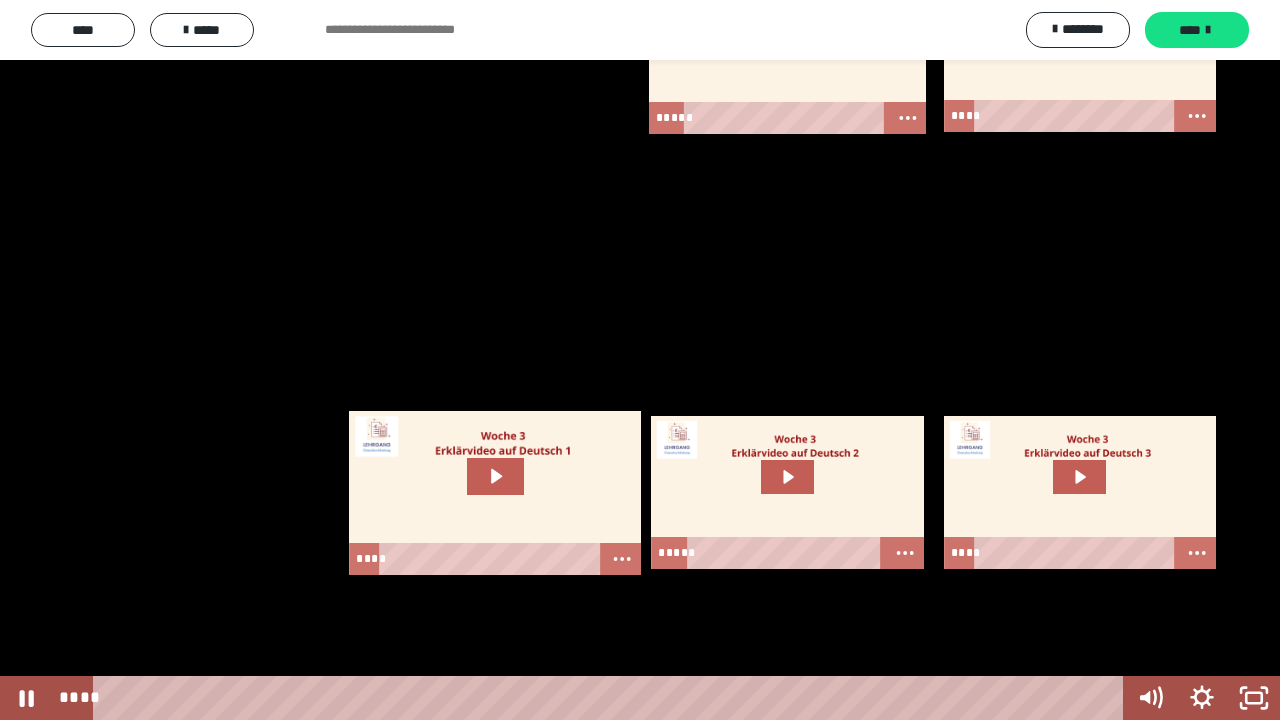 click at bounding box center [640, 360] 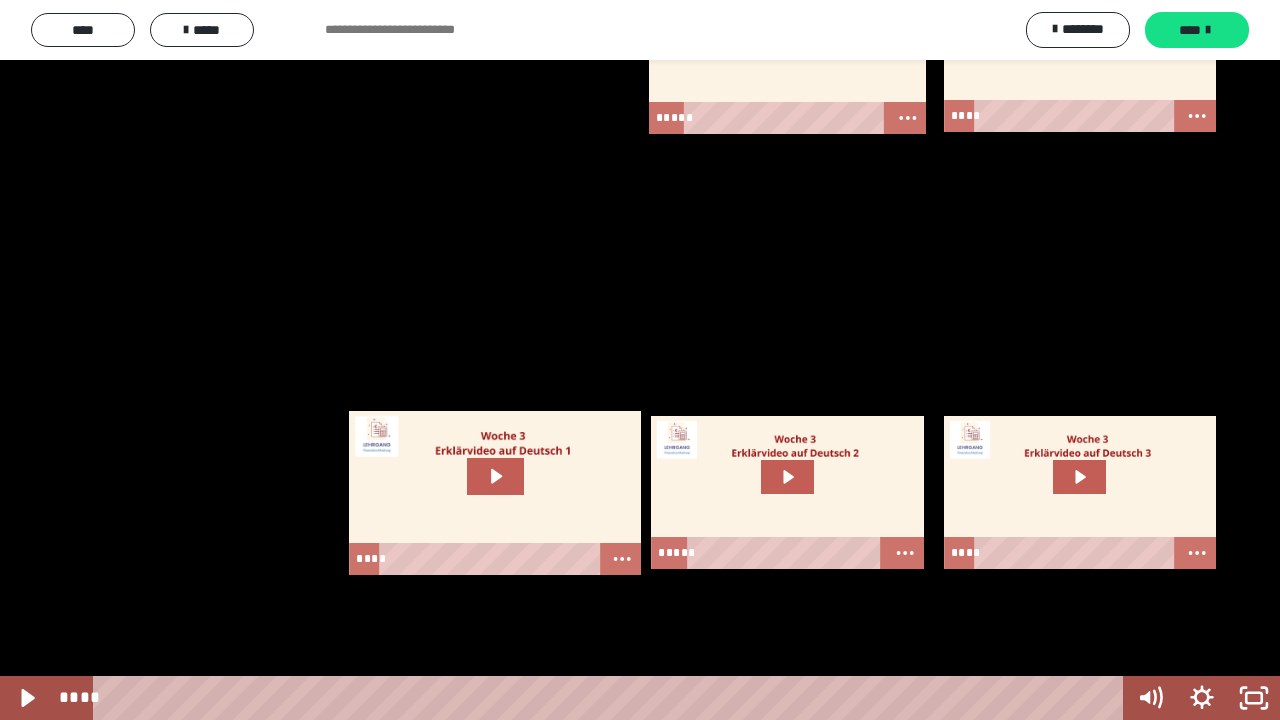 click at bounding box center (640, 360) 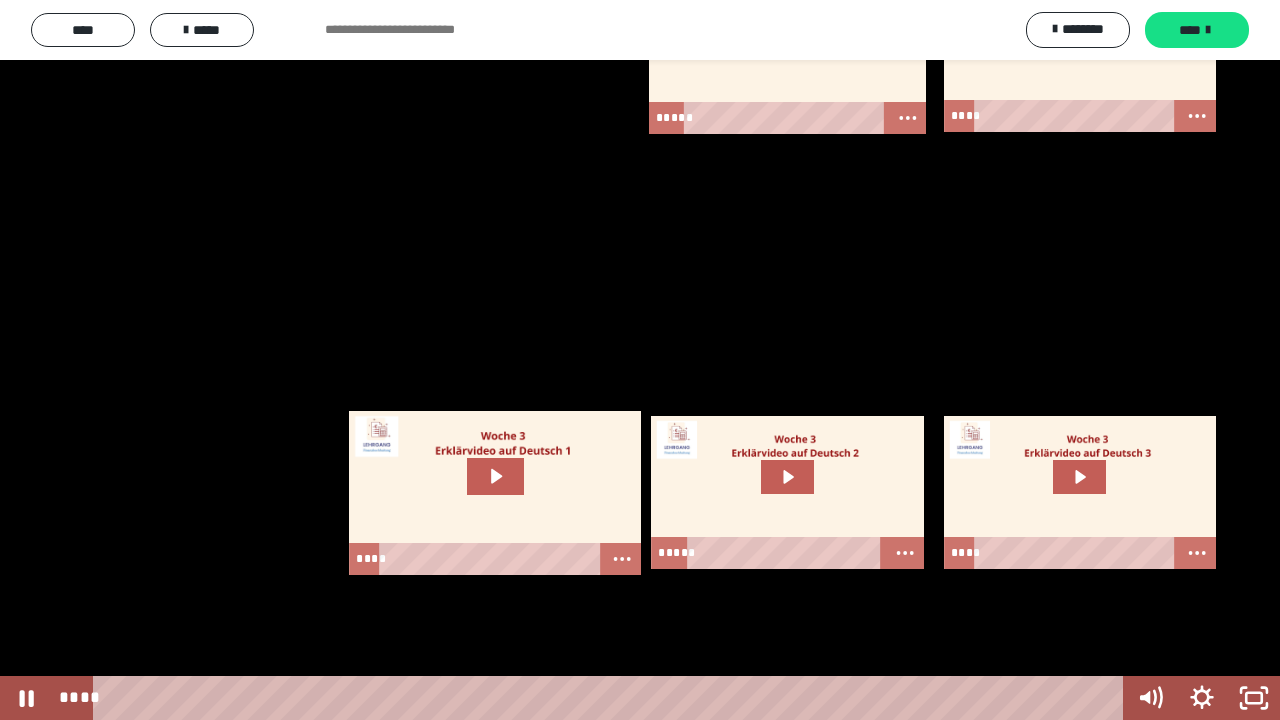 click at bounding box center [640, 360] 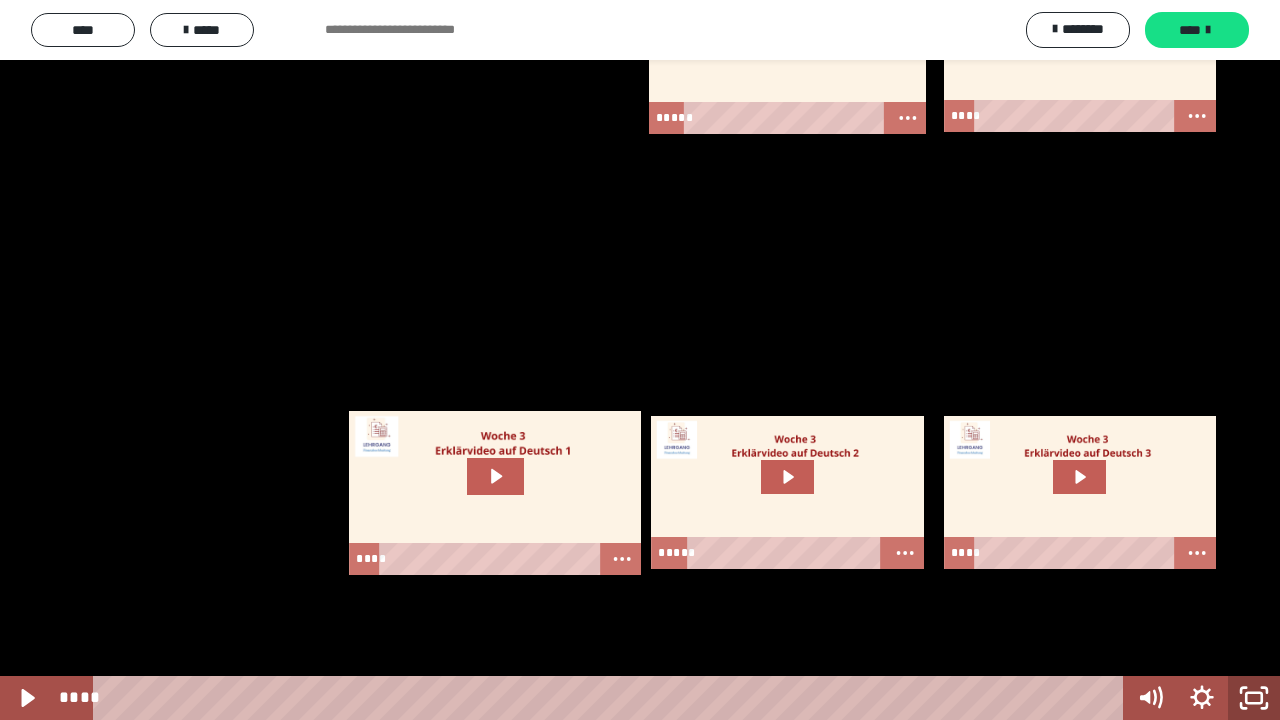 click 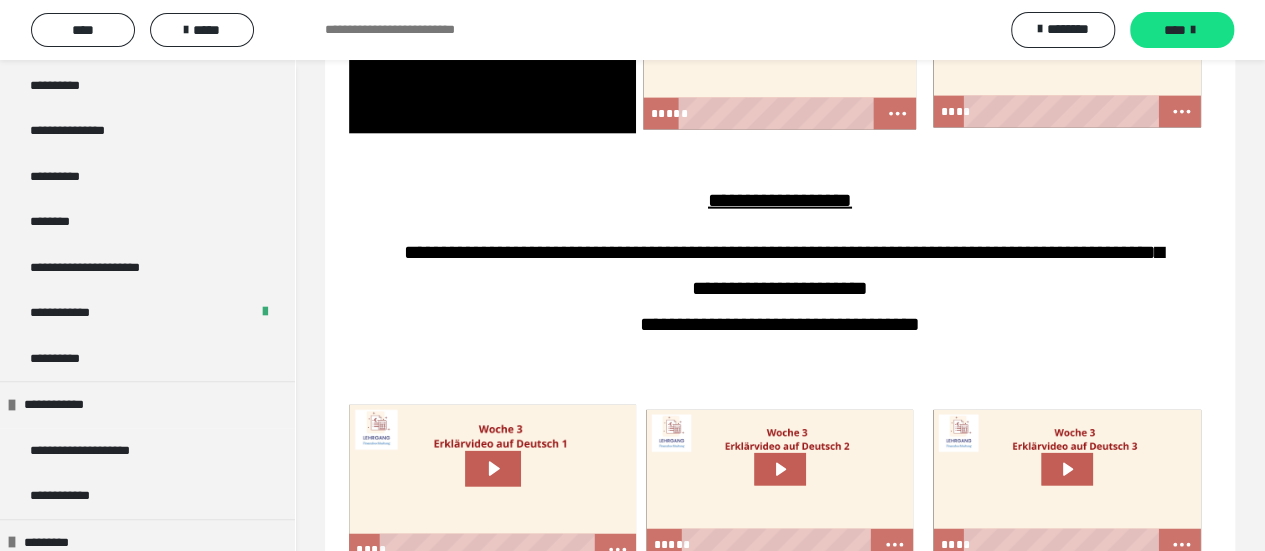 click 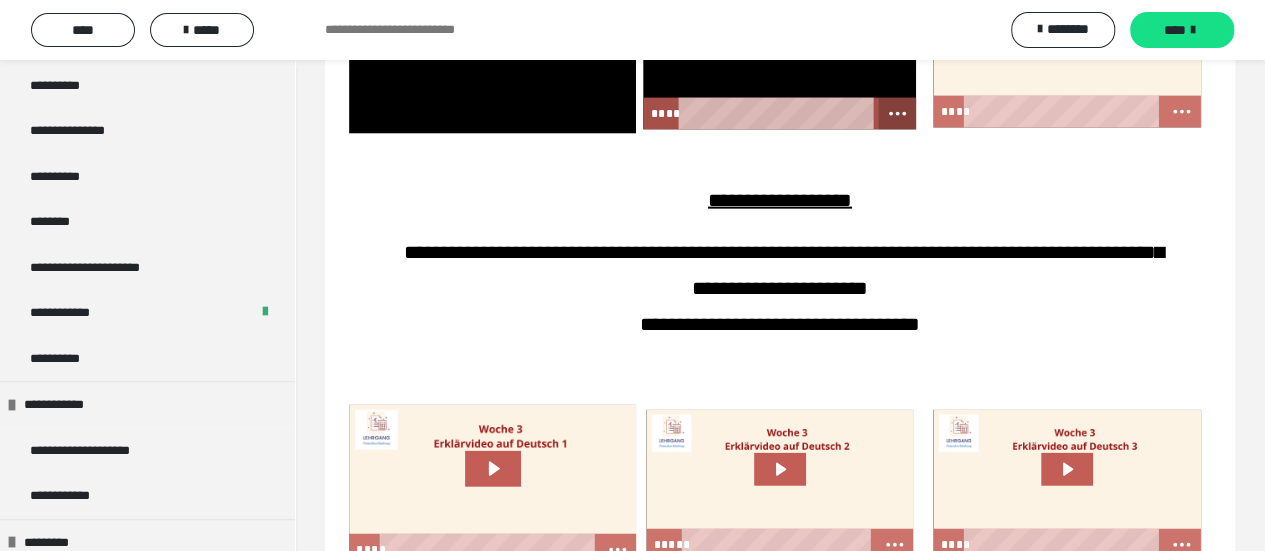 click 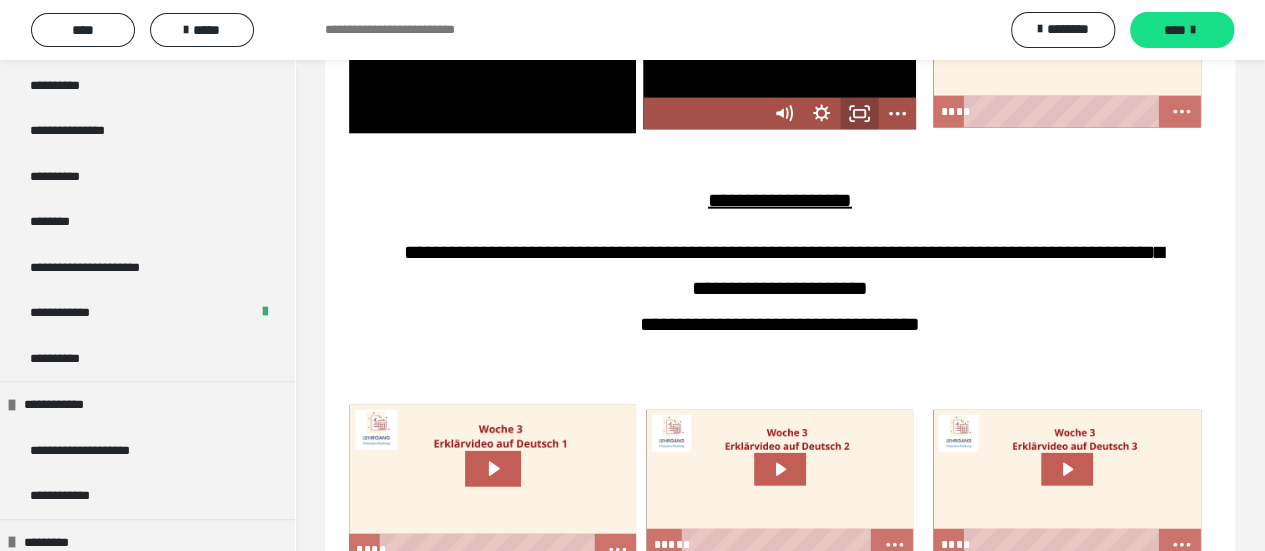 click 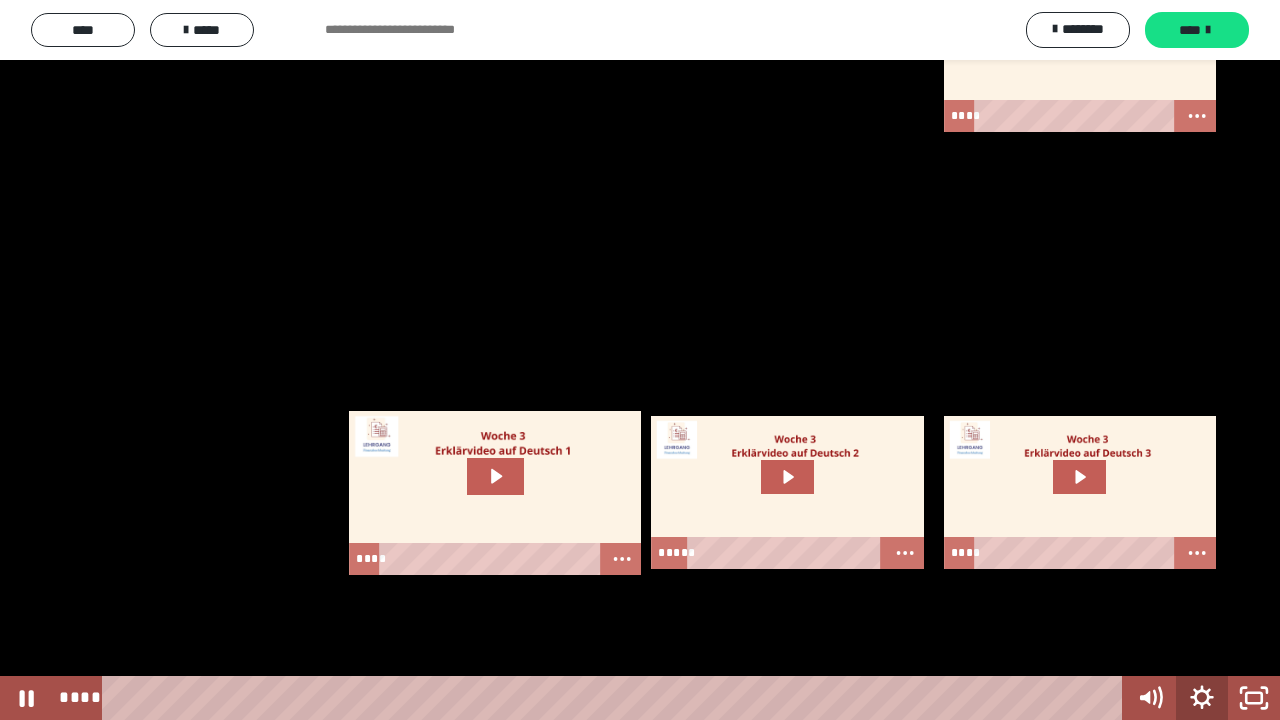 click 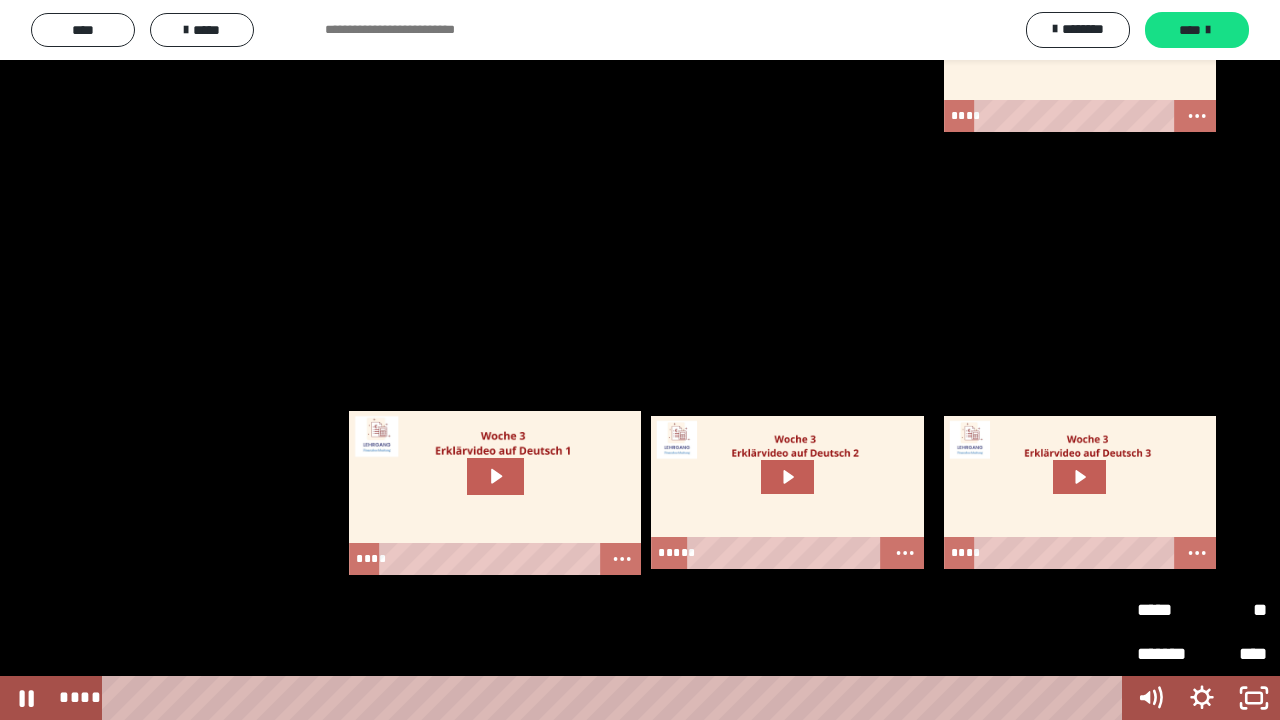 click on "*****" at bounding box center [1169, 610] 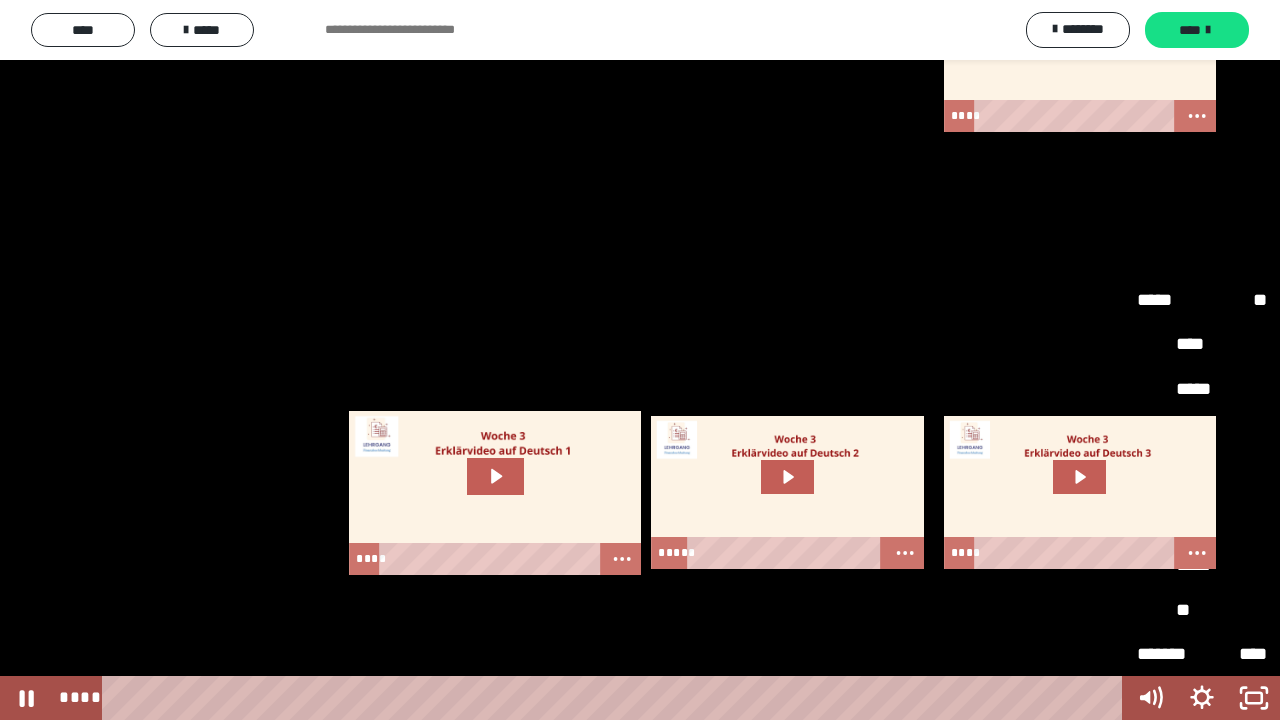 click on "**" at bounding box center [1202, 610] 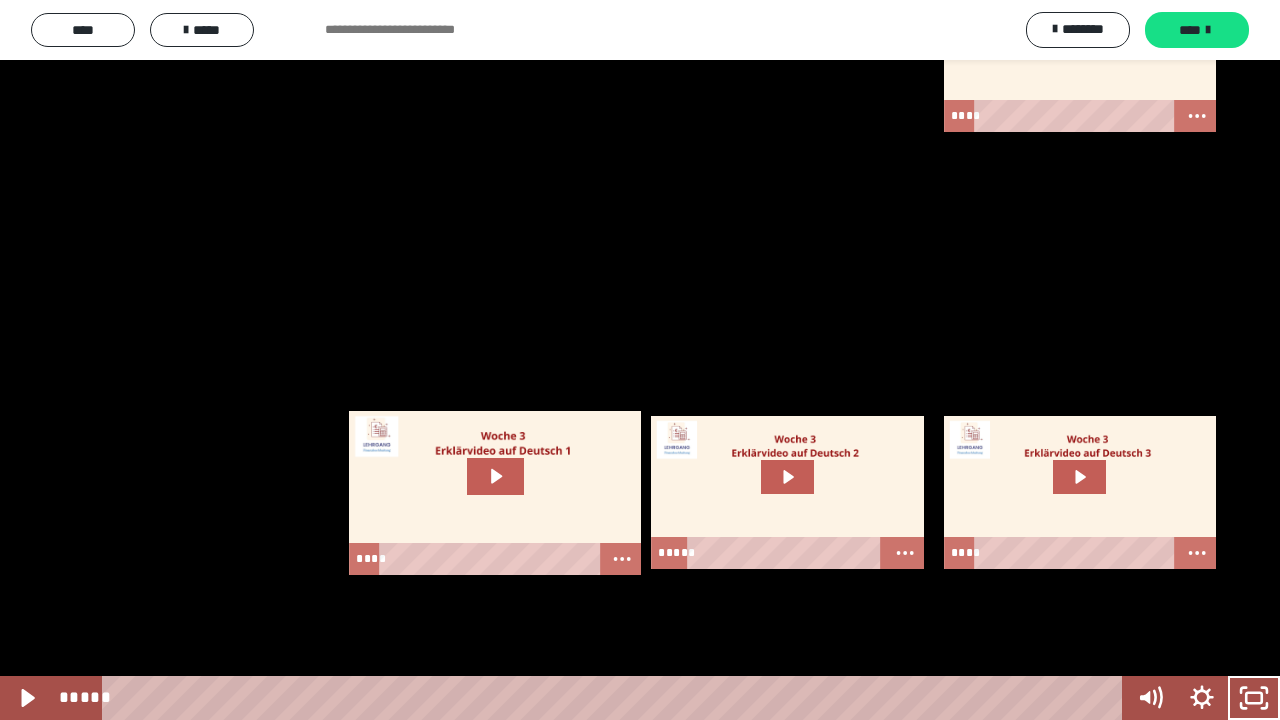 click at bounding box center [640, 360] 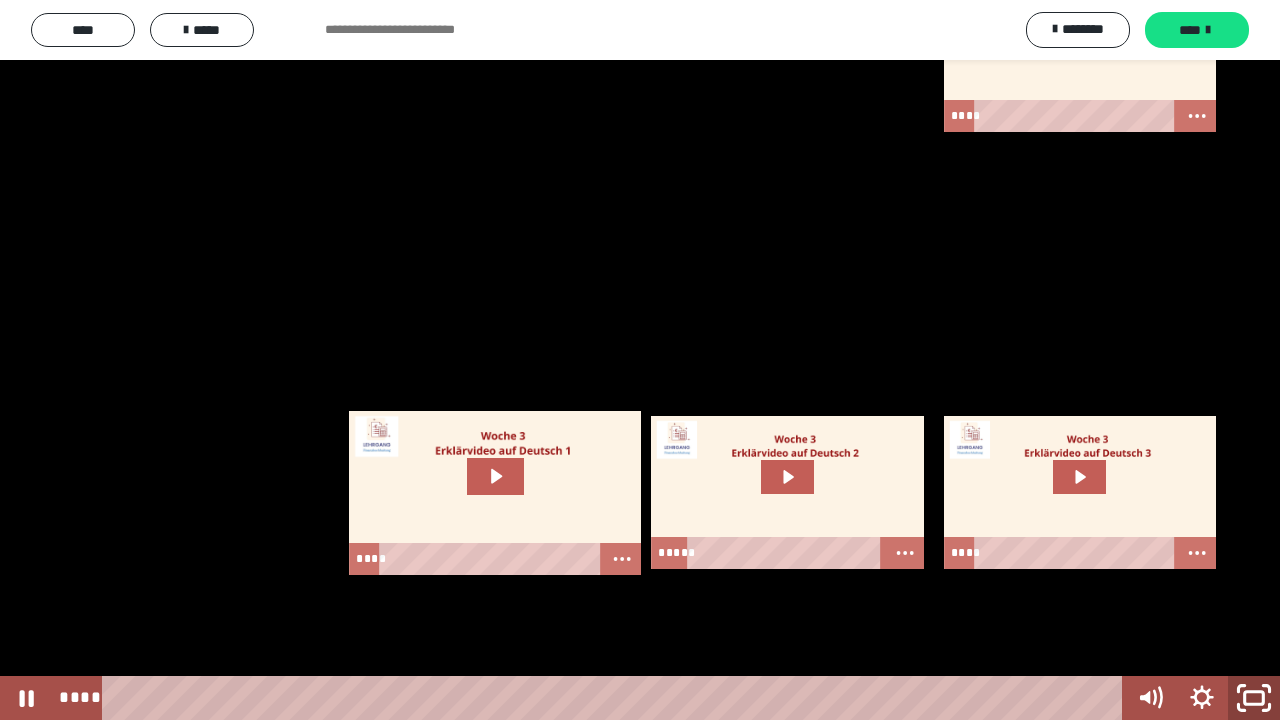 click 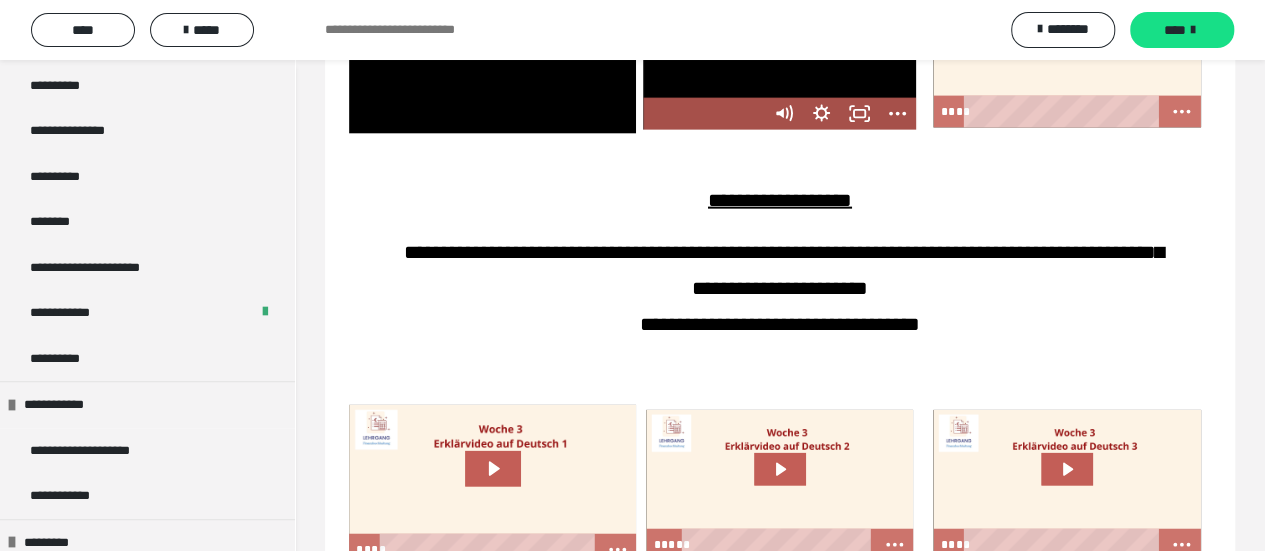 click at bounding box center [779, 52] 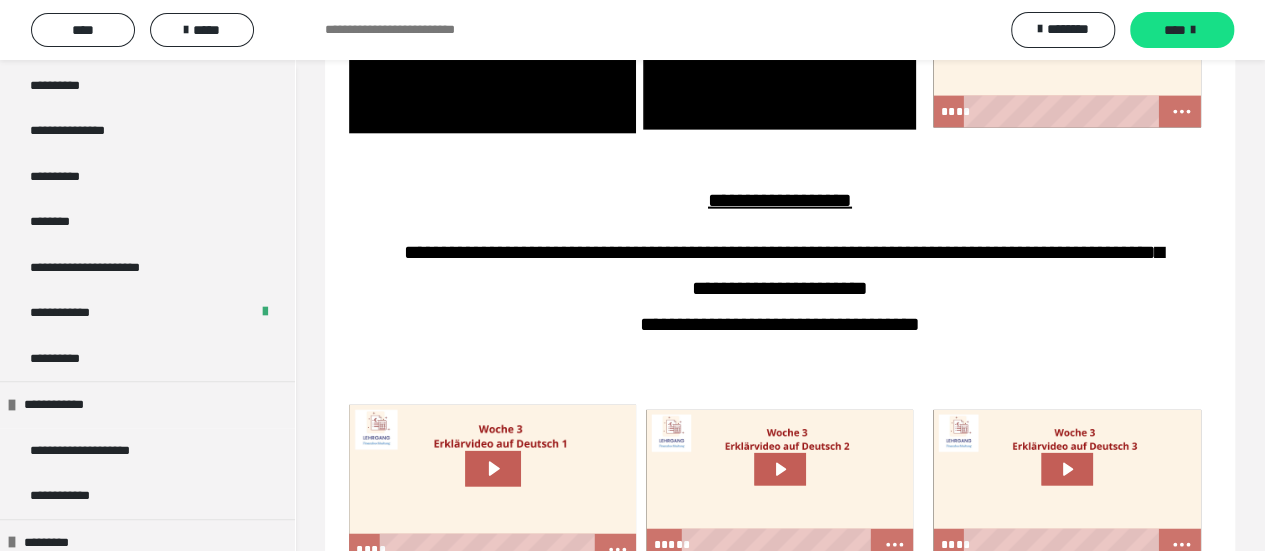 click at bounding box center (1066, 53) 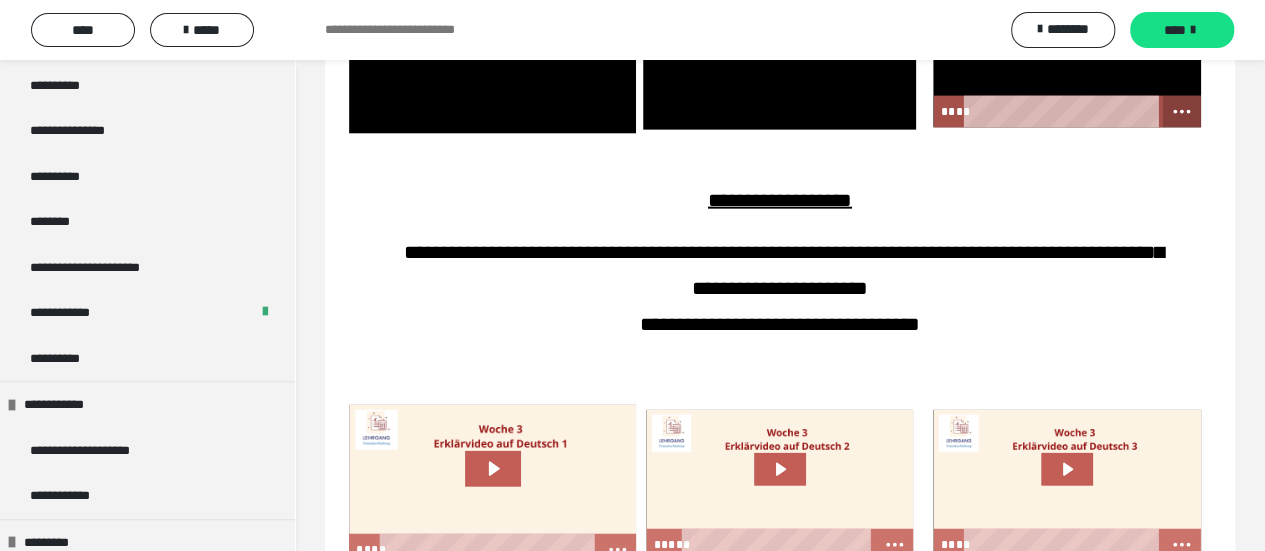 click 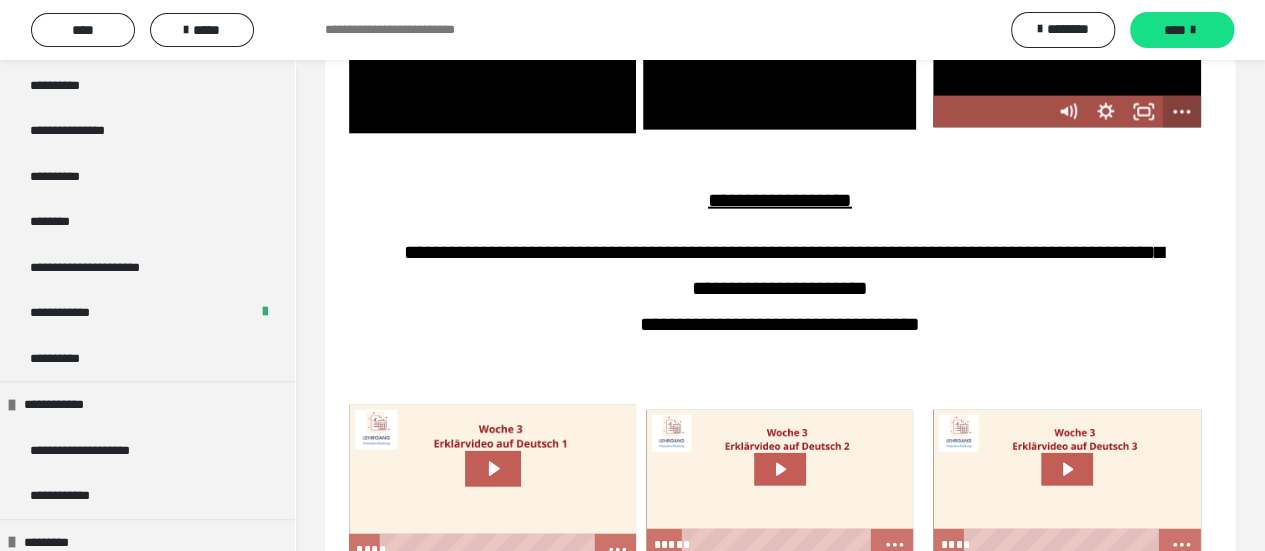 click 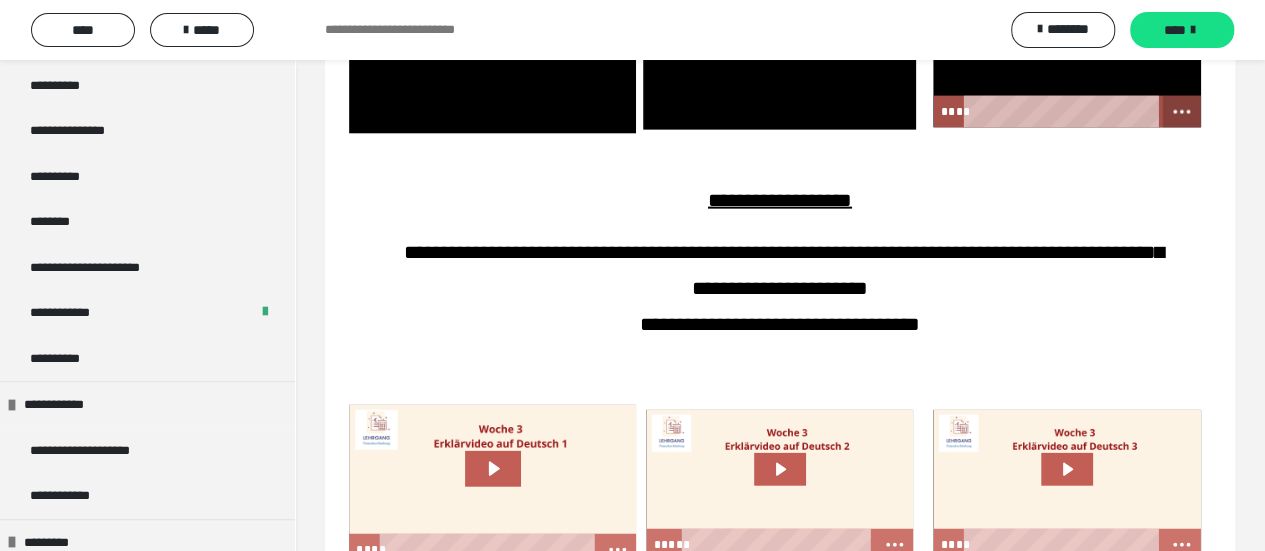 click 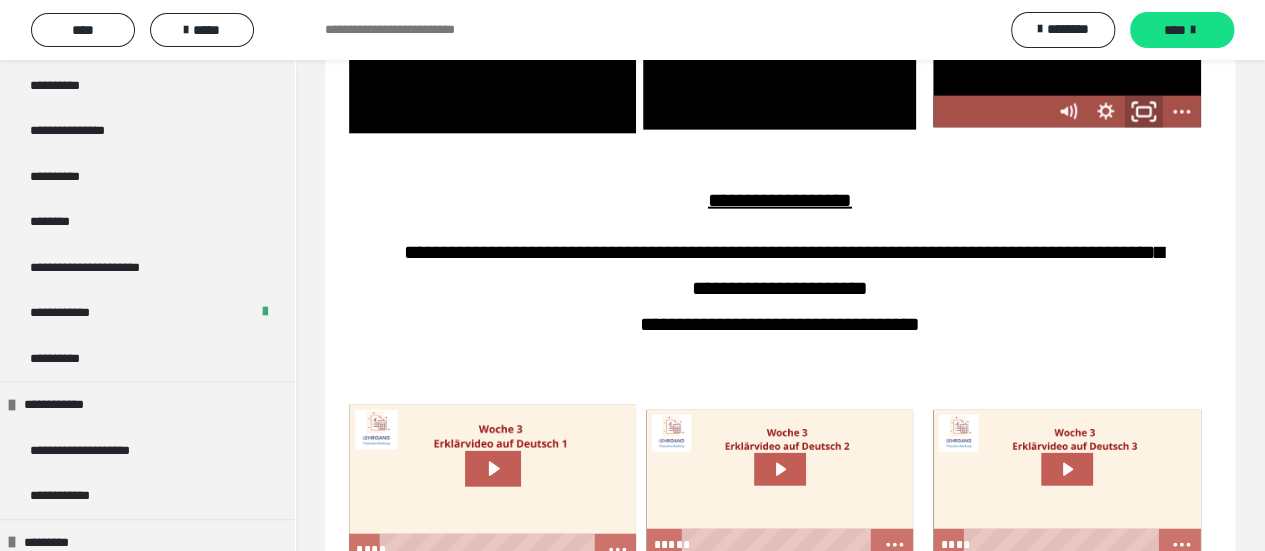 click 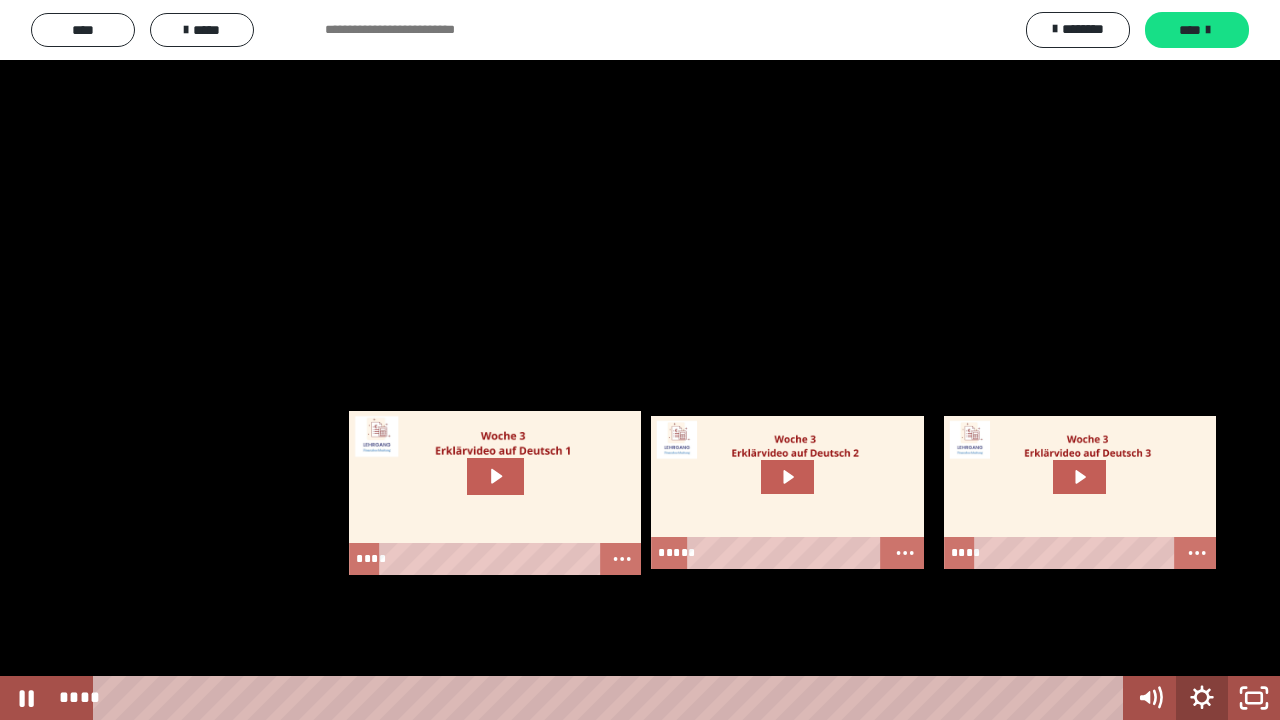 click 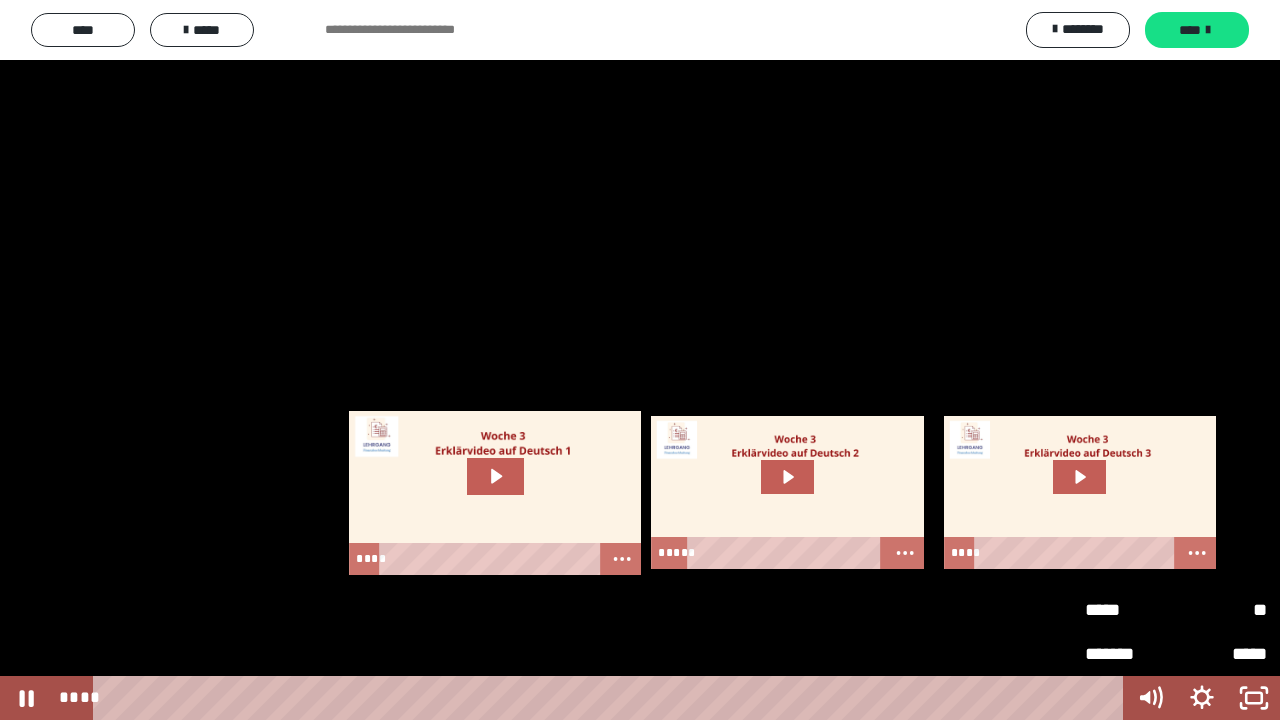 click on "**" at bounding box center (1221, 610) 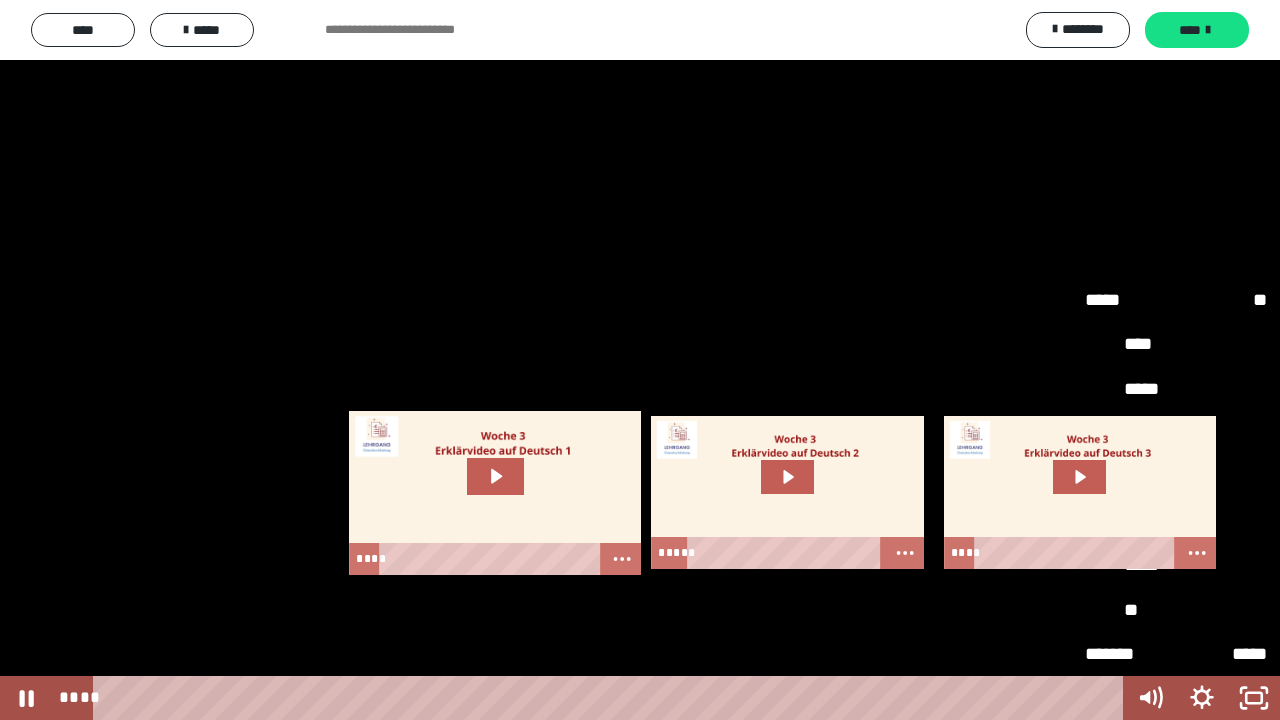 click on "****" at bounding box center [1176, 521] 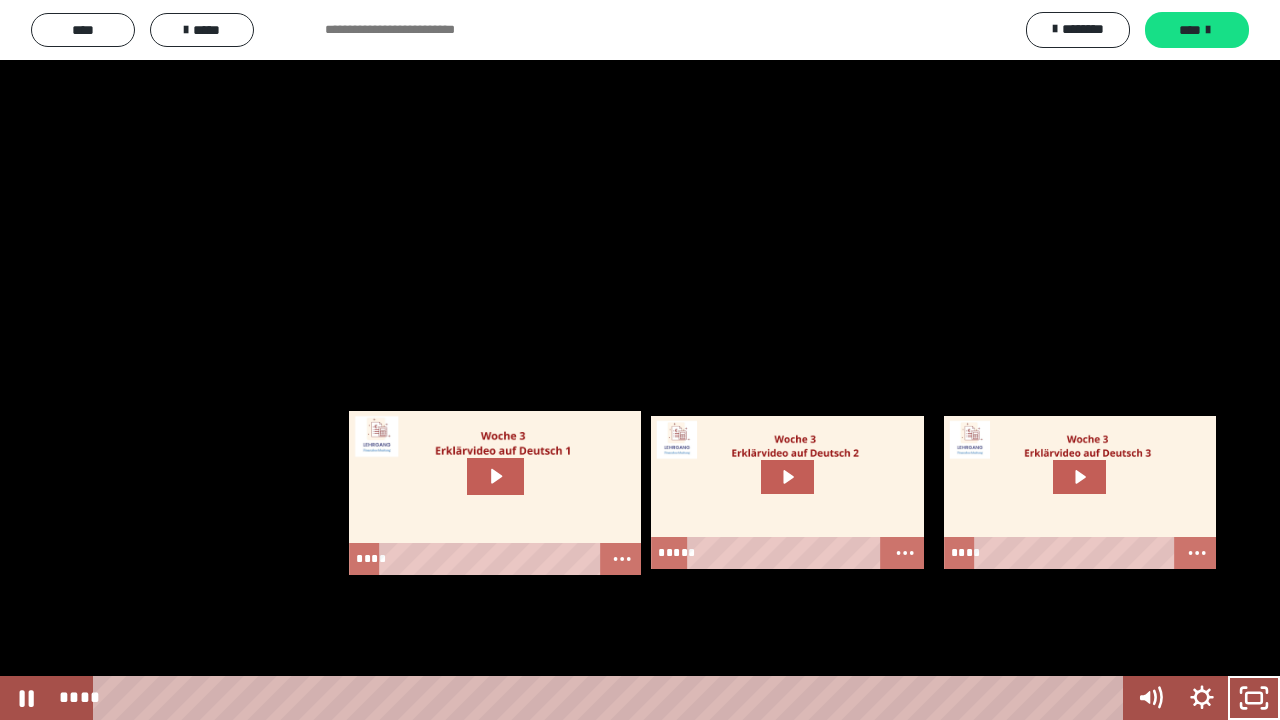 click at bounding box center [640, 360] 